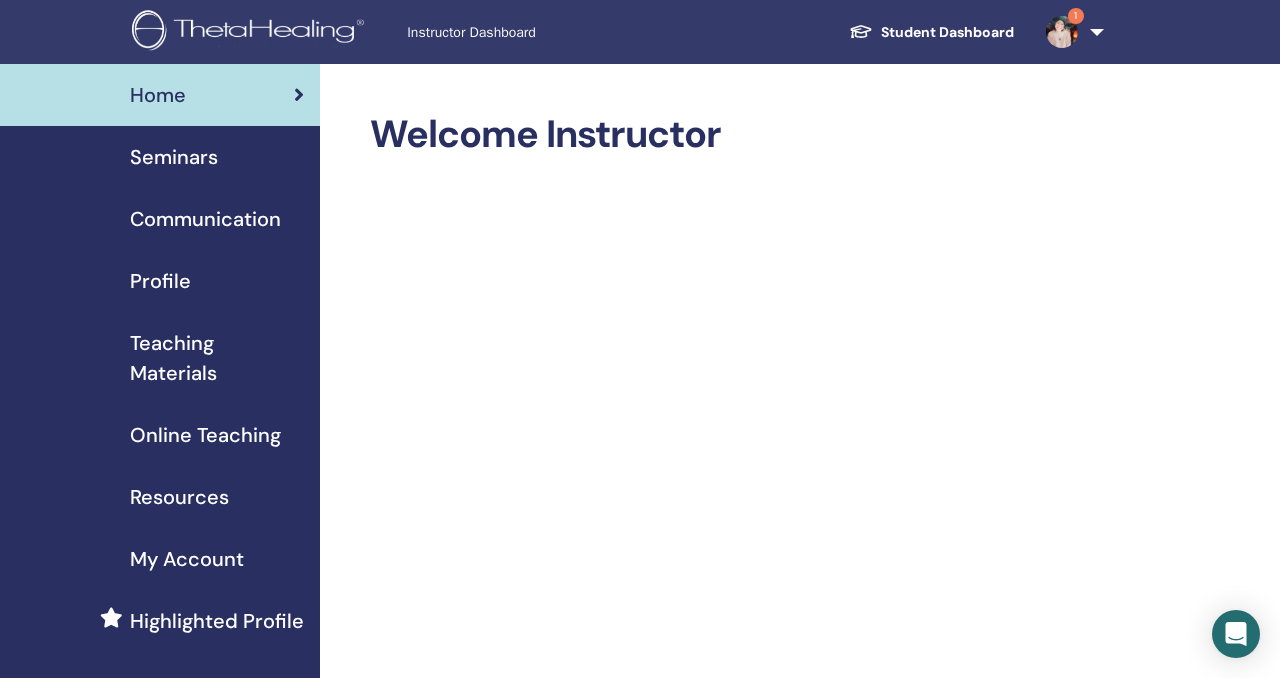 scroll, scrollTop: 0, scrollLeft: 0, axis: both 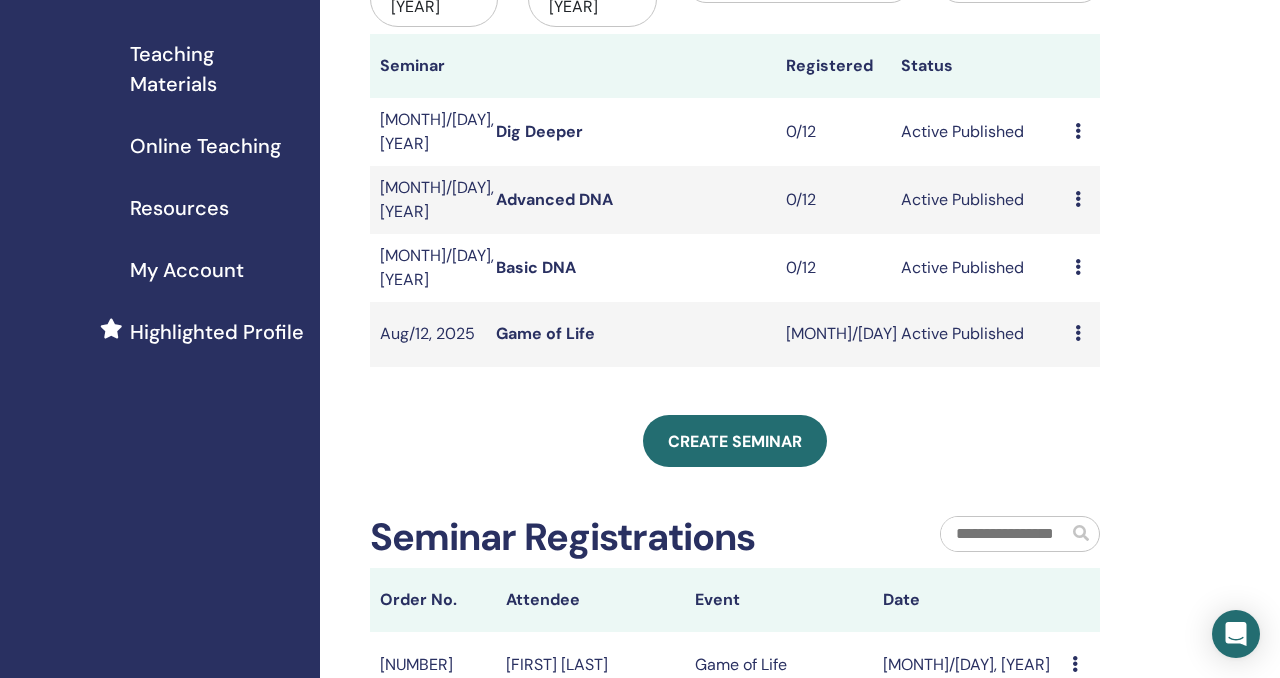 click on "Game of Life" at bounding box center [545, 333] 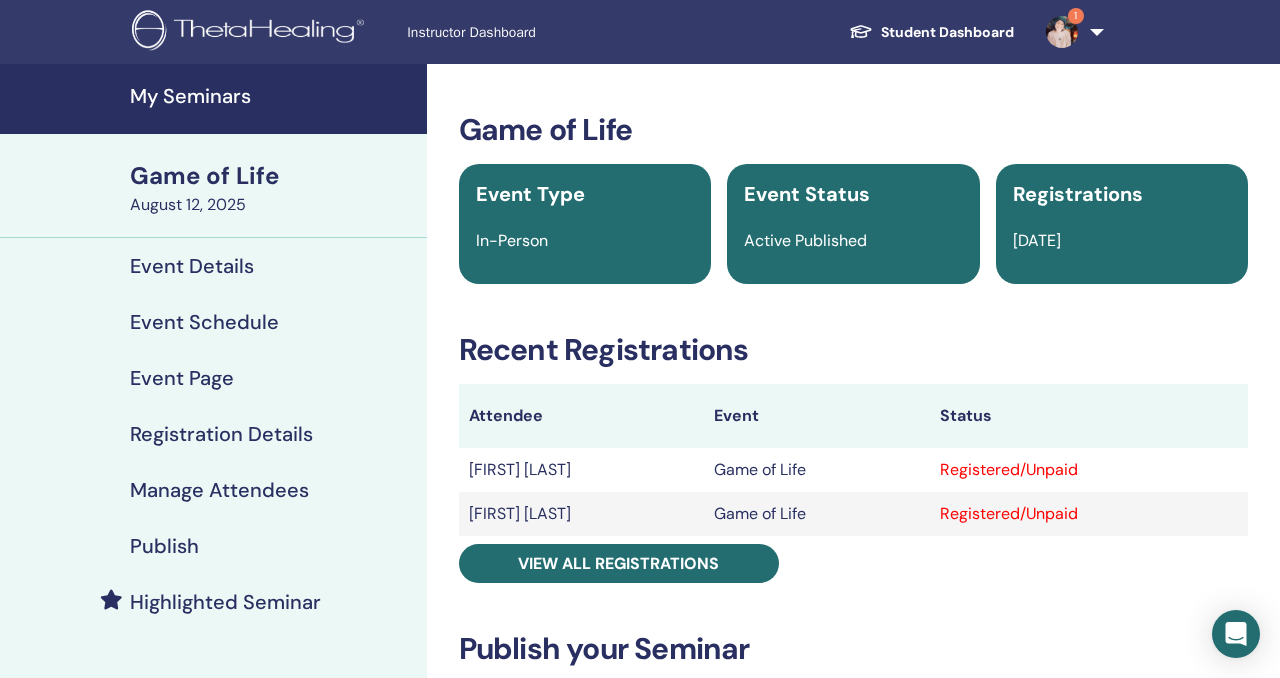scroll, scrollTop: 0, scrollLeft: 0, axis: both 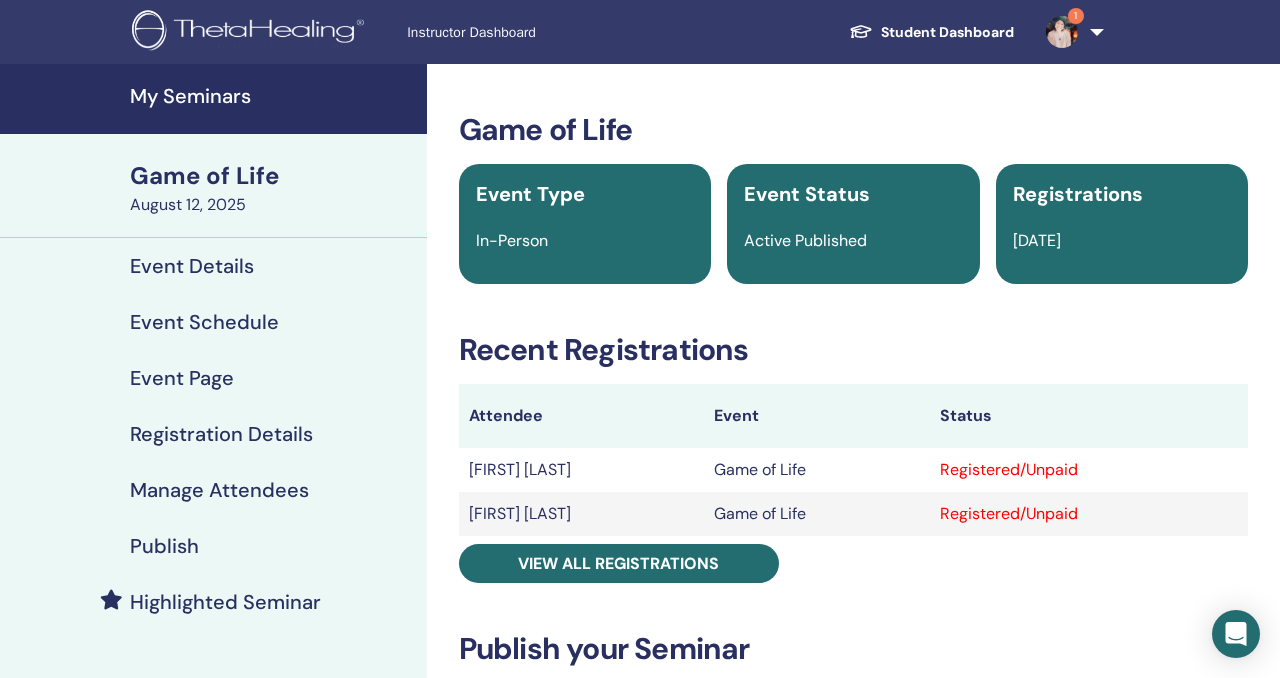 click on "Registered/Unpaid" at bounding box center (1089, 470) 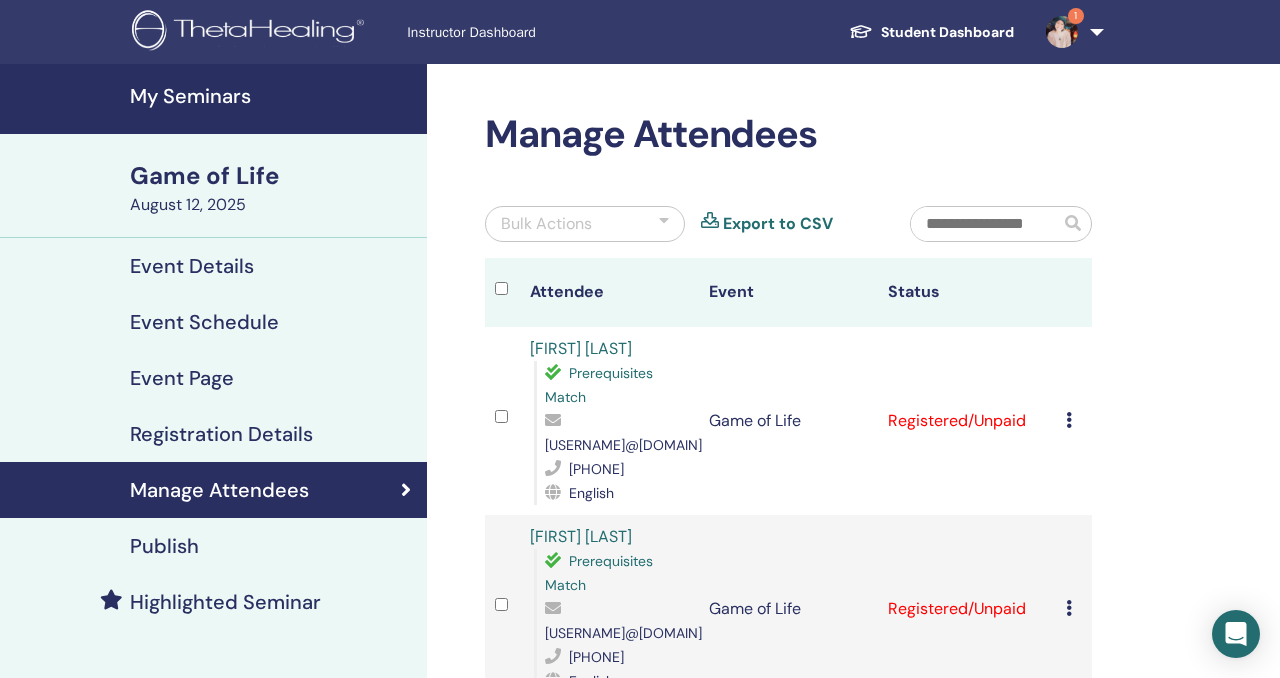 click on "Registered/Unpaid" at bounding box center [967, 421] 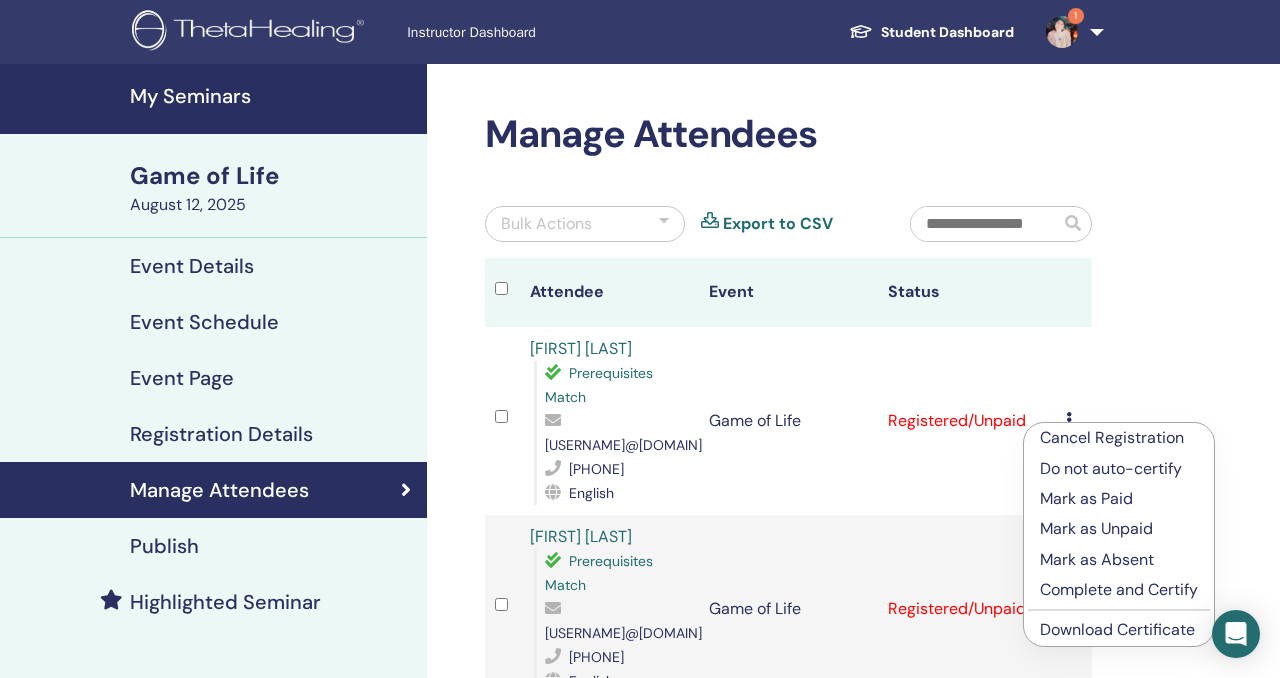 click on "Mark as Paid" at bounding box center [1119, 499] 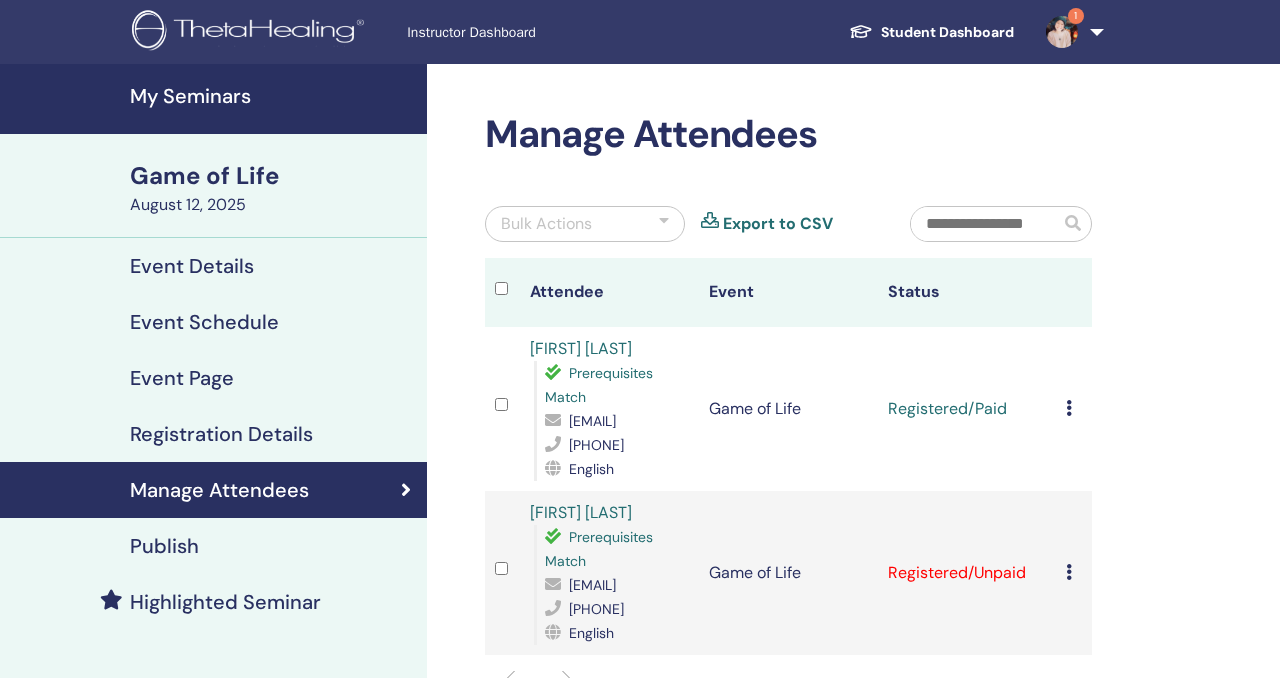 scroll, scrollTop: 0, scrollLeft: 0, axis: both 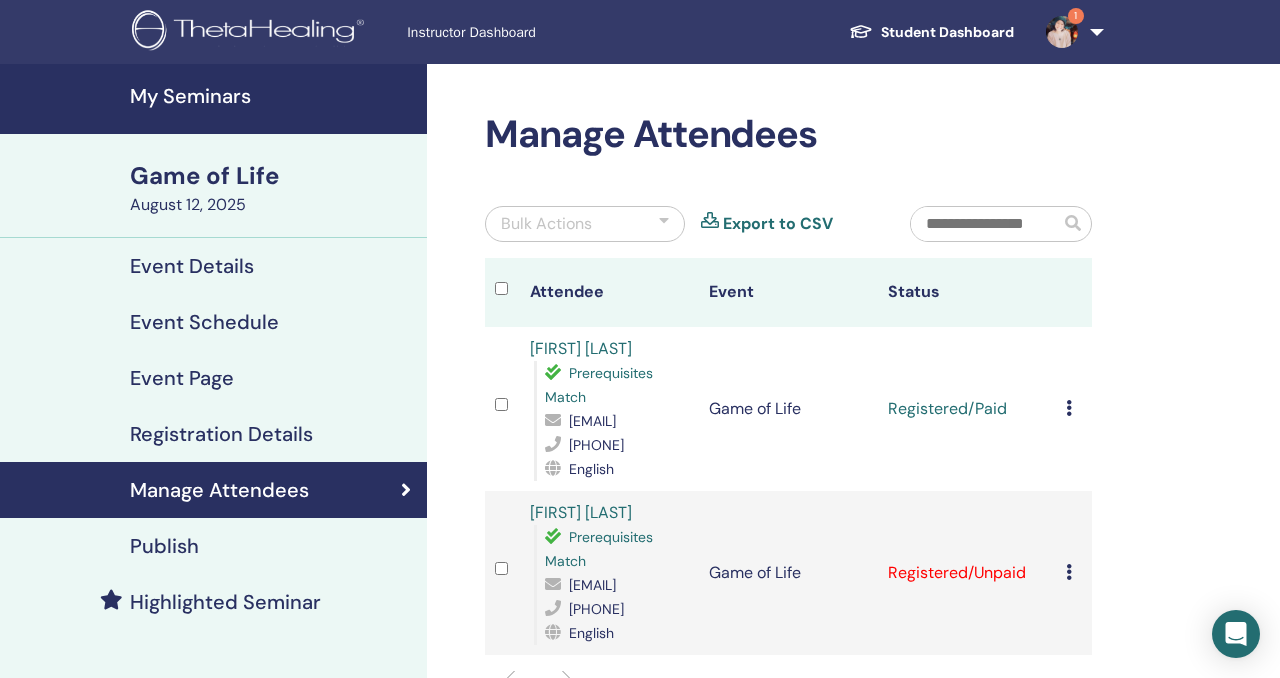 click at bounding box center [1062, 32] 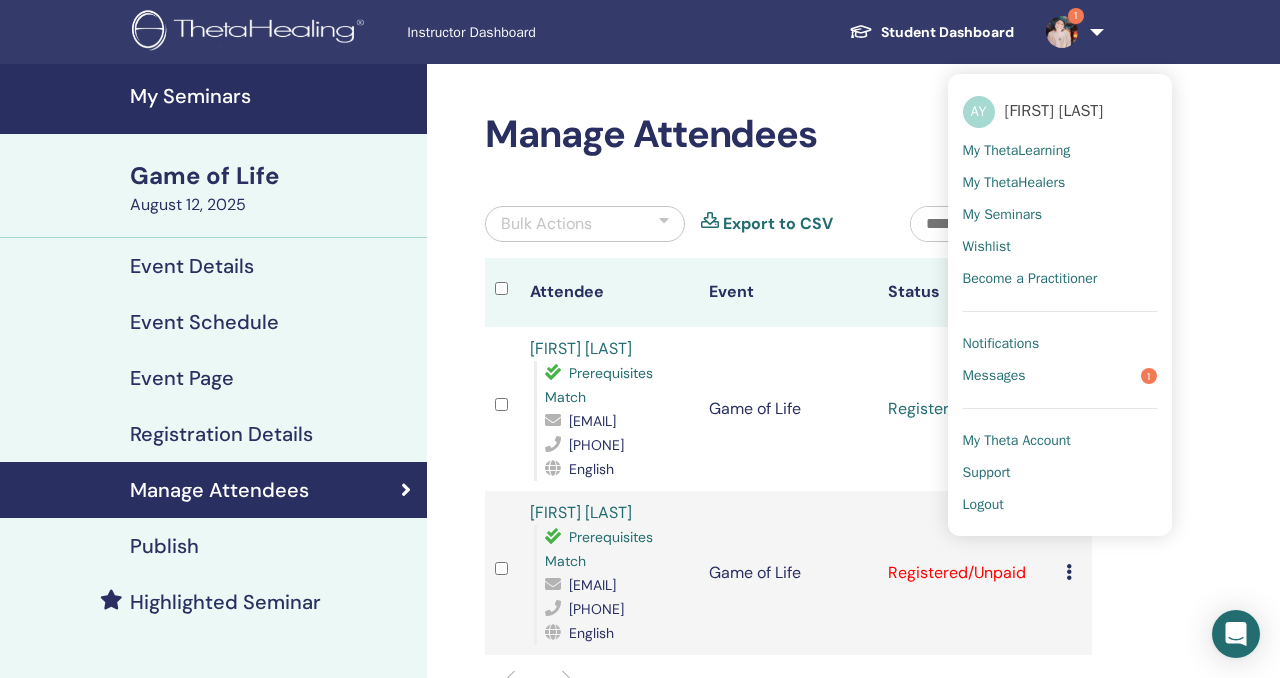 click at bounding box center (1060, 400) 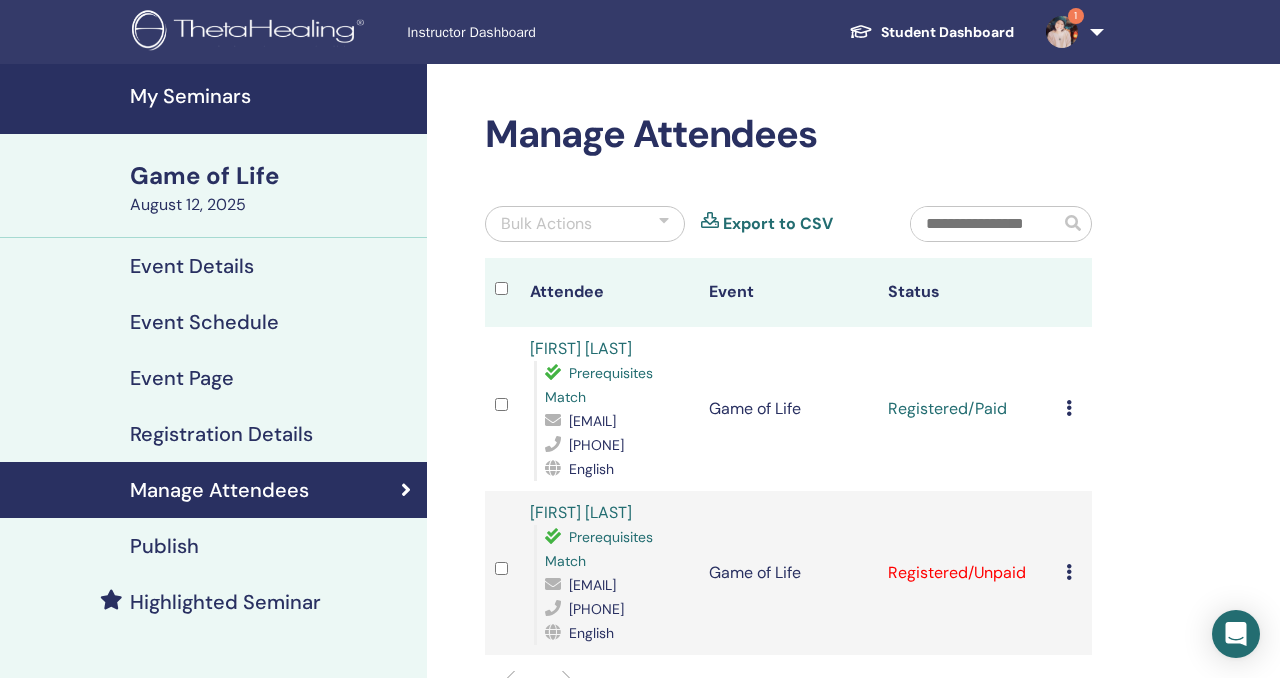 click at bounding box center (1062, 32) 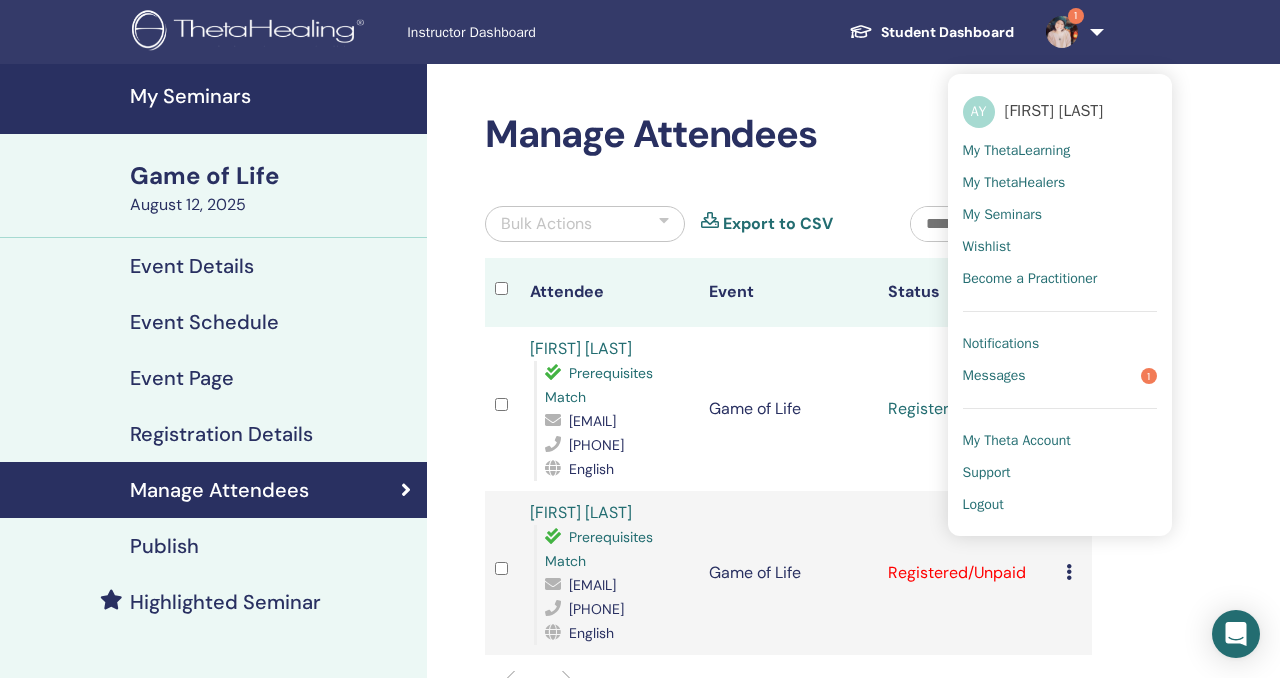 click on "Messages" at bounding box center [994, 376] 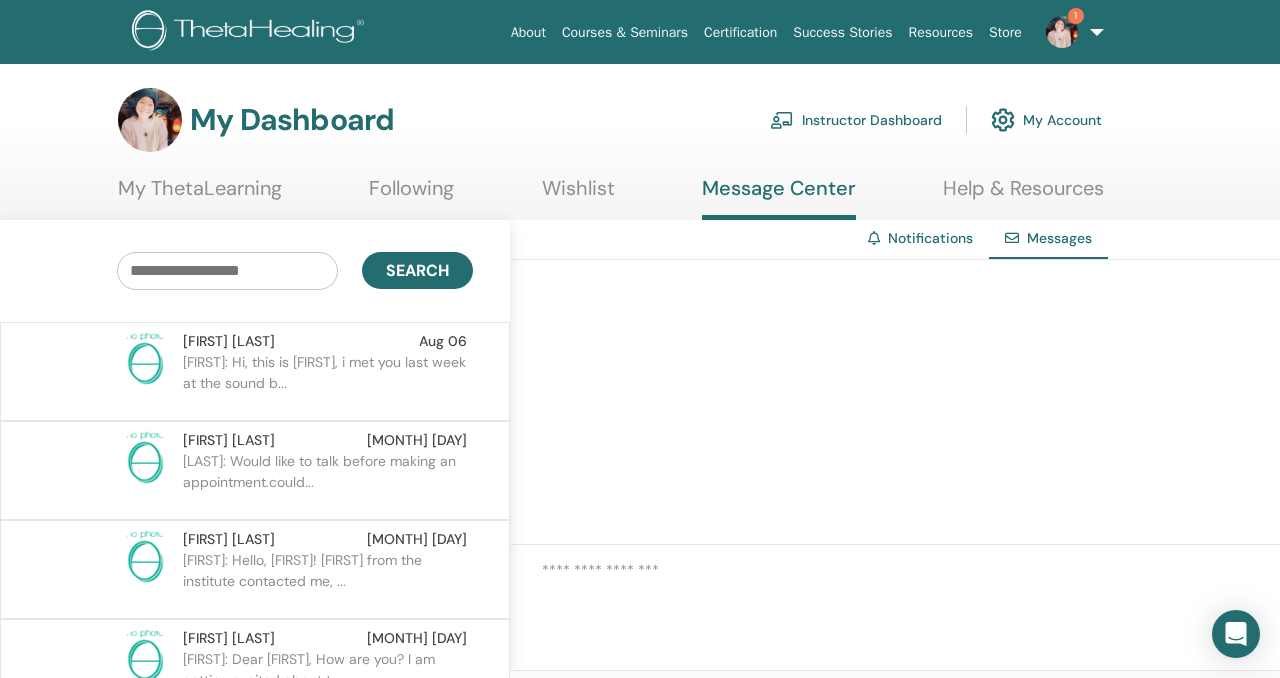scroll, scrollTop: 0, scrollLeft: 0, axis: both 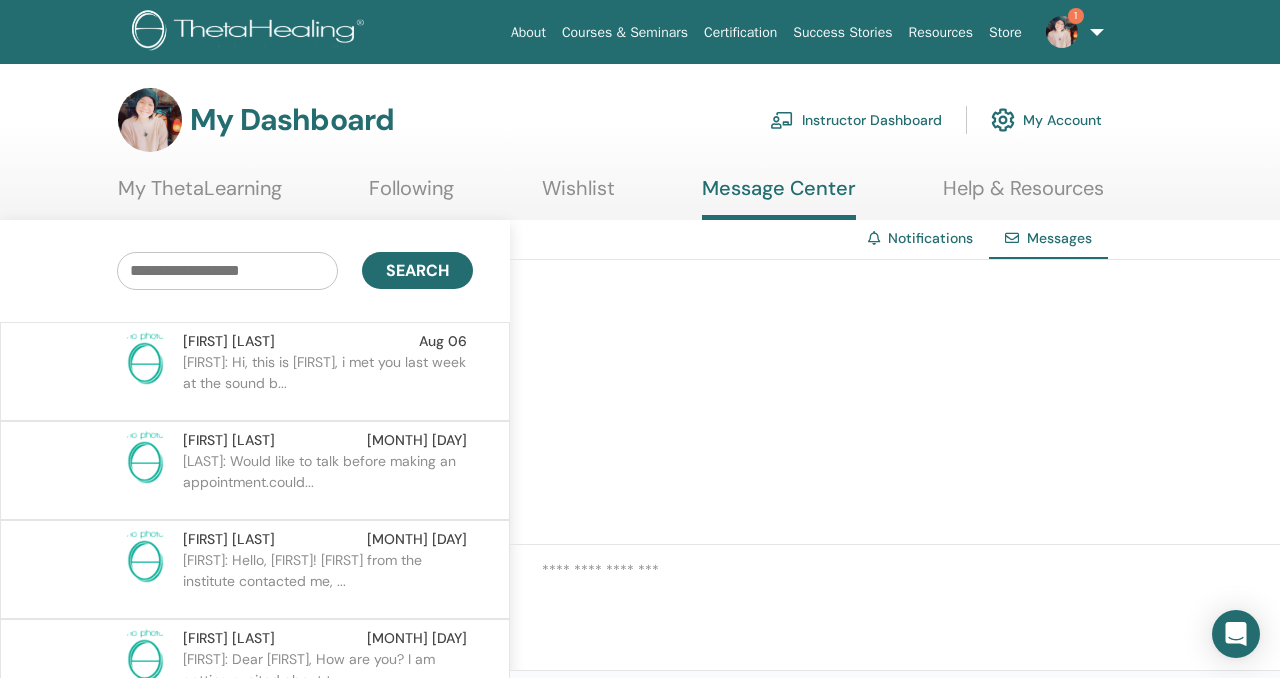 click on "Notifications" at bounding box center (930, 238) 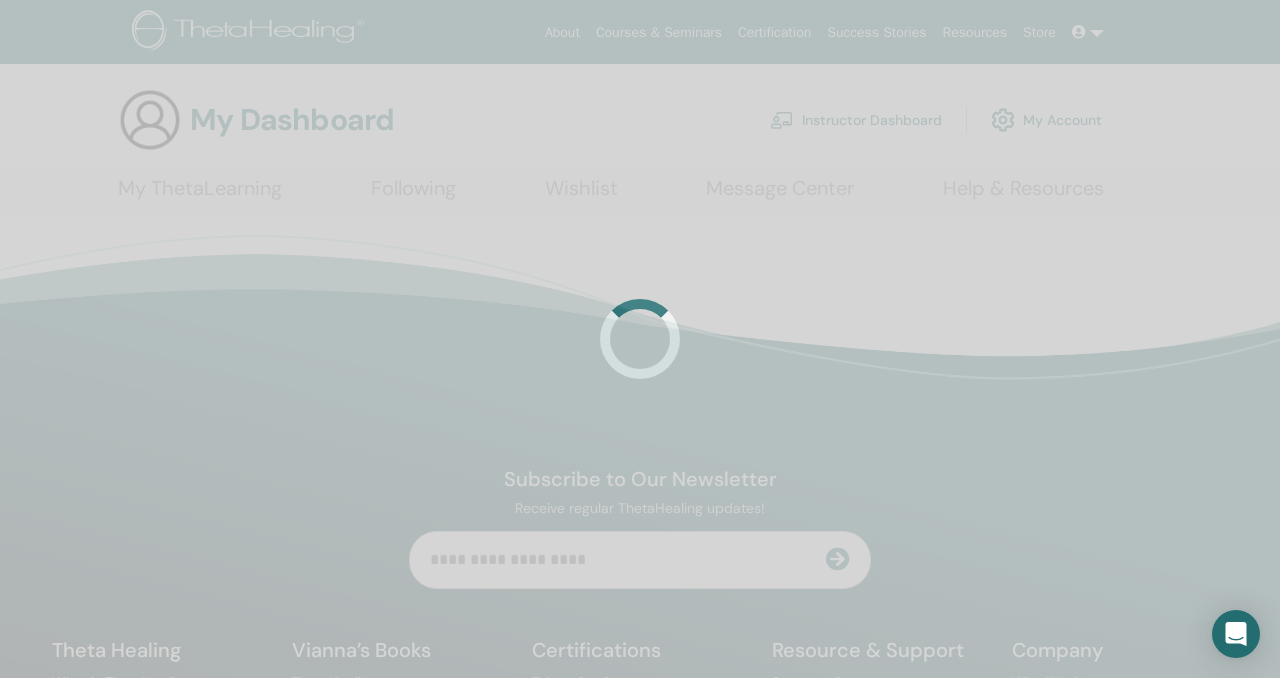 scroll, scrollTop: 0, scrollLeft: 0, axis: both 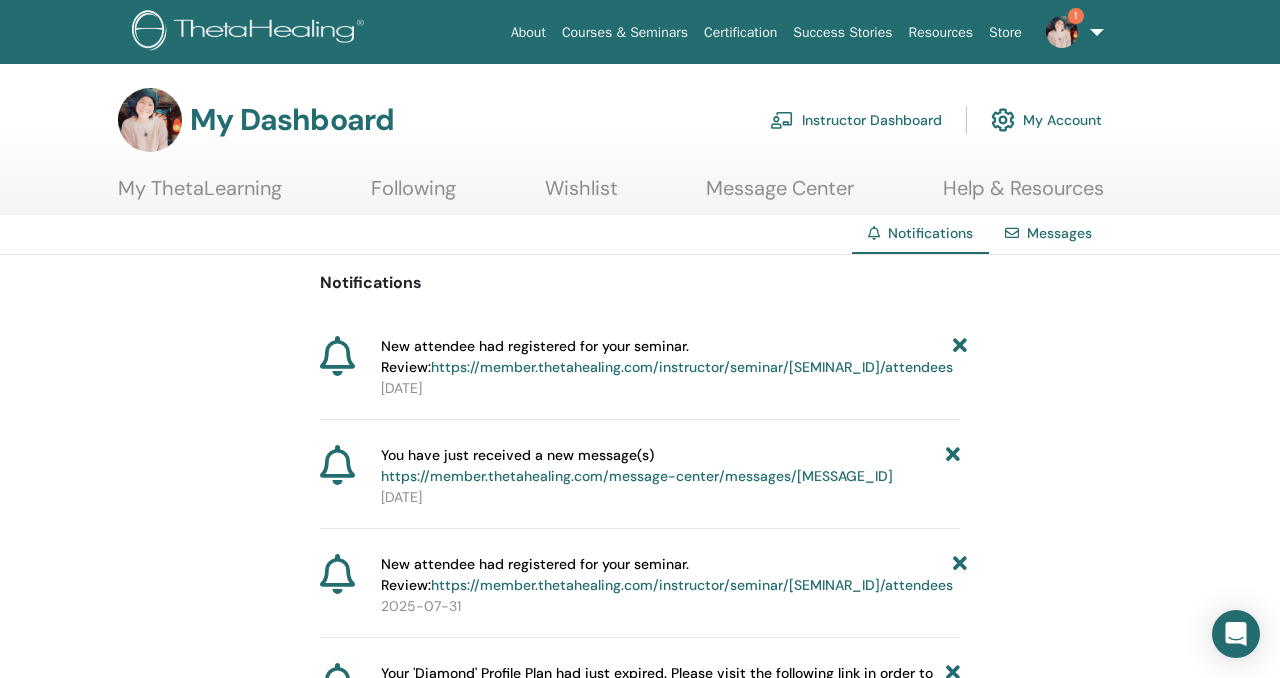 click at bounding box center (1062, 32) 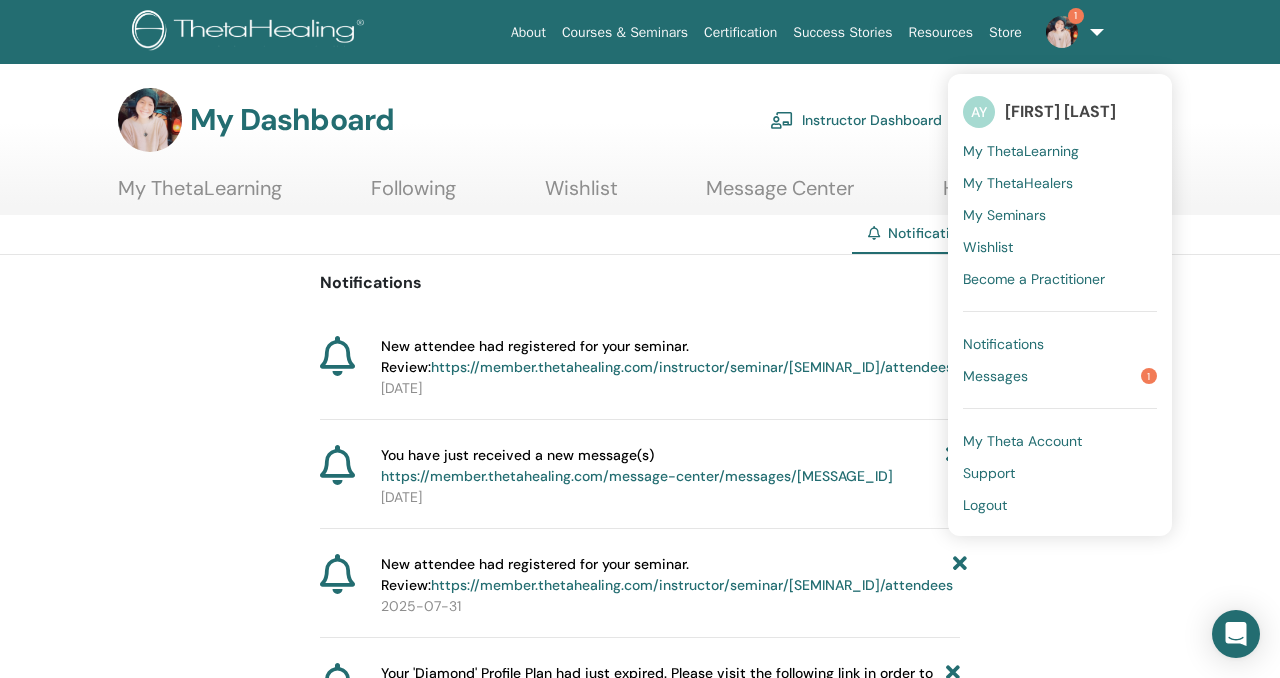 click on "Messages" at bounding box center [995, 376] 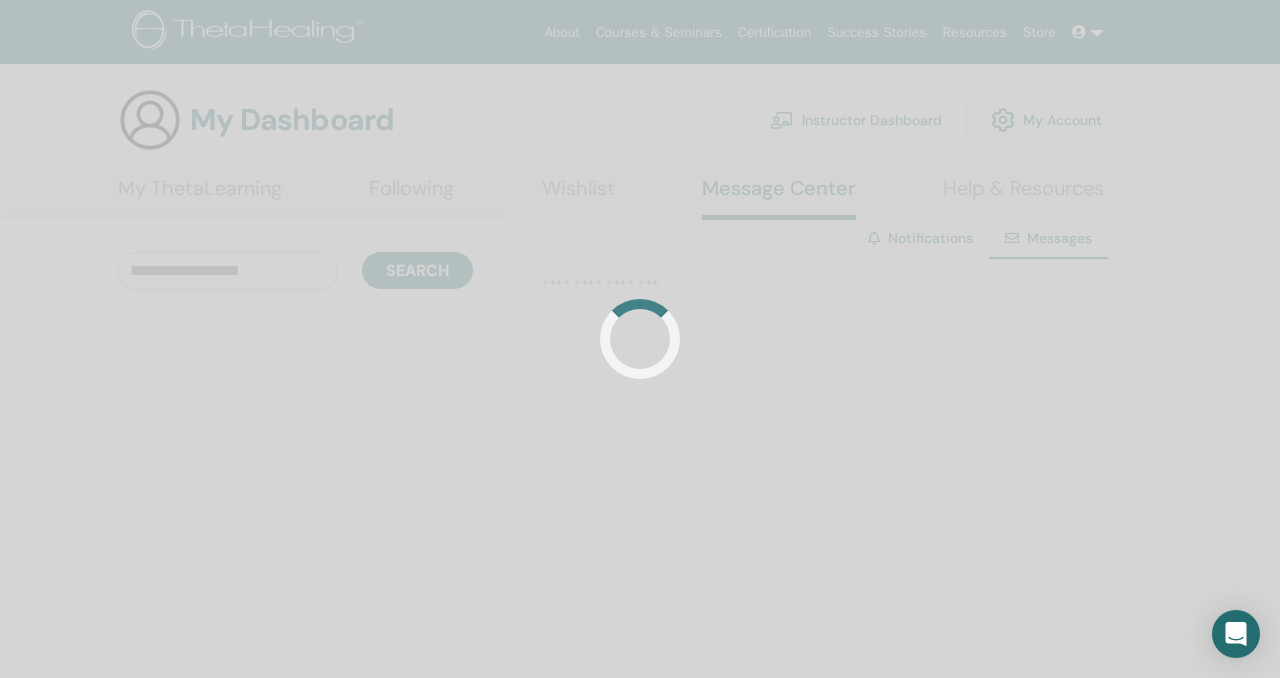 scroll, scrollTop: 0, scrollLeft: 0, axis: both 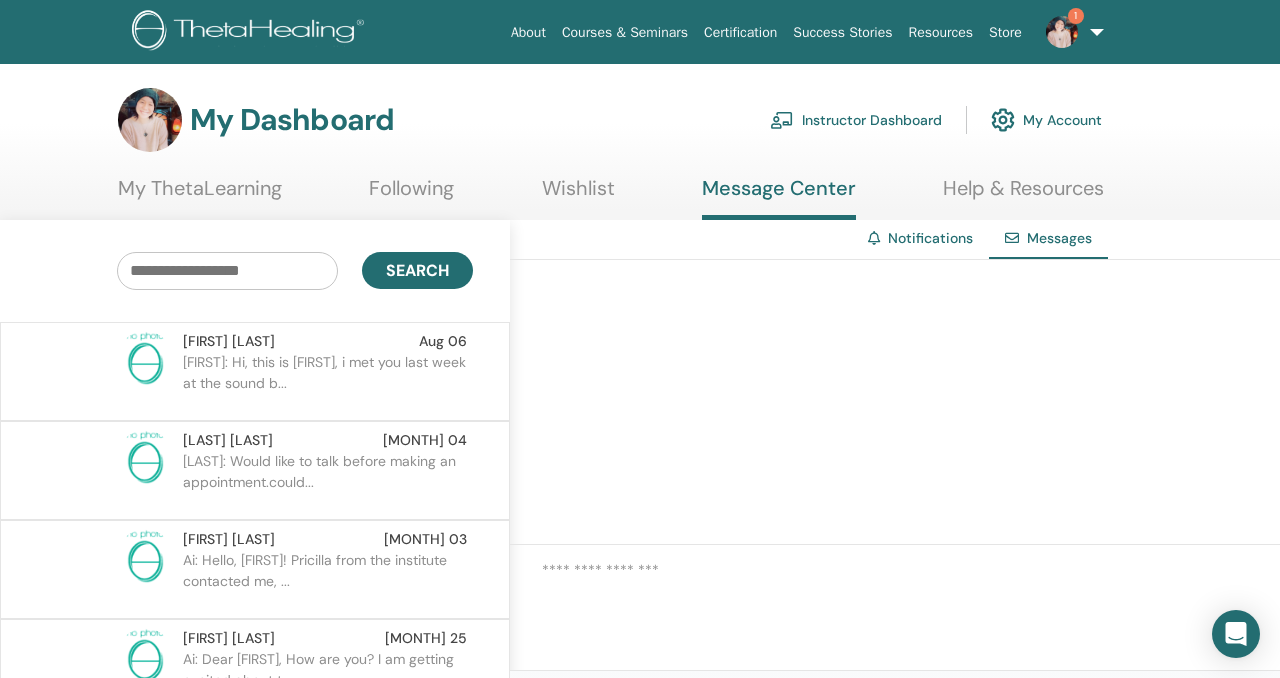 click on "[FIRST]: Hi, this is [FIRST], i met you last week at the sound b..." at bounding box center (328, 382) 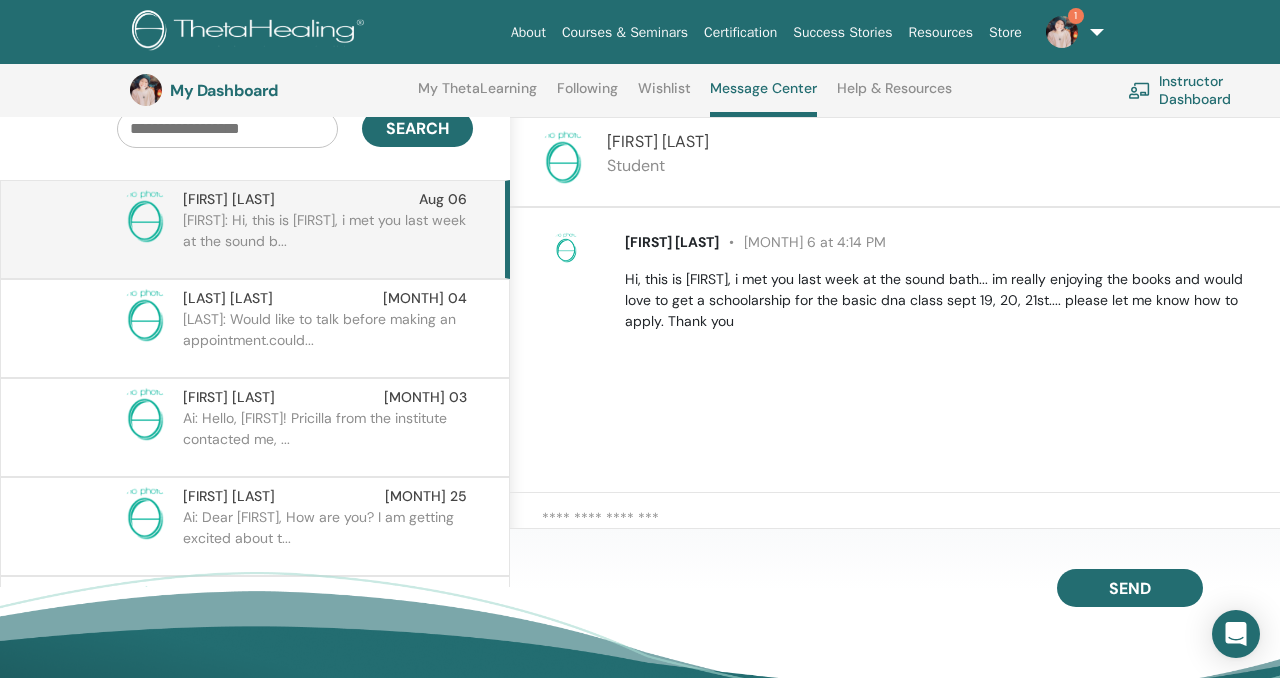 scroll, scrollTop: 201, scrollLeft: 0, axis: vertical 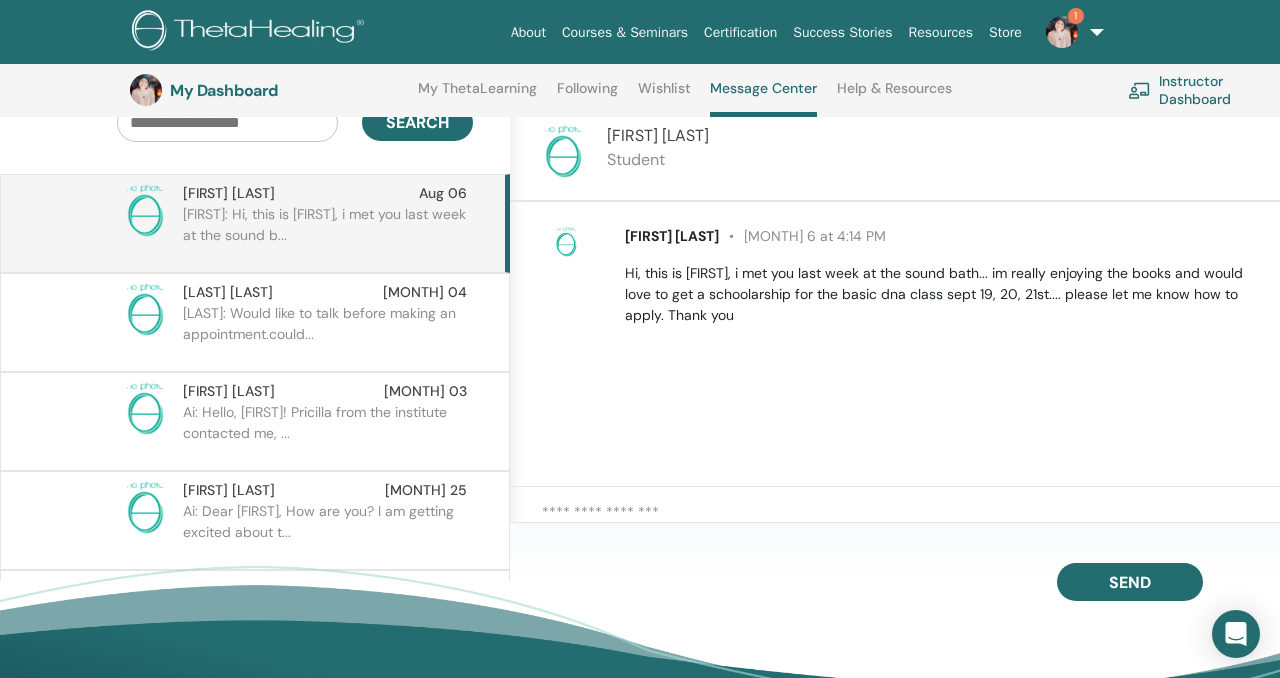 click at bounding box center [911, 520] 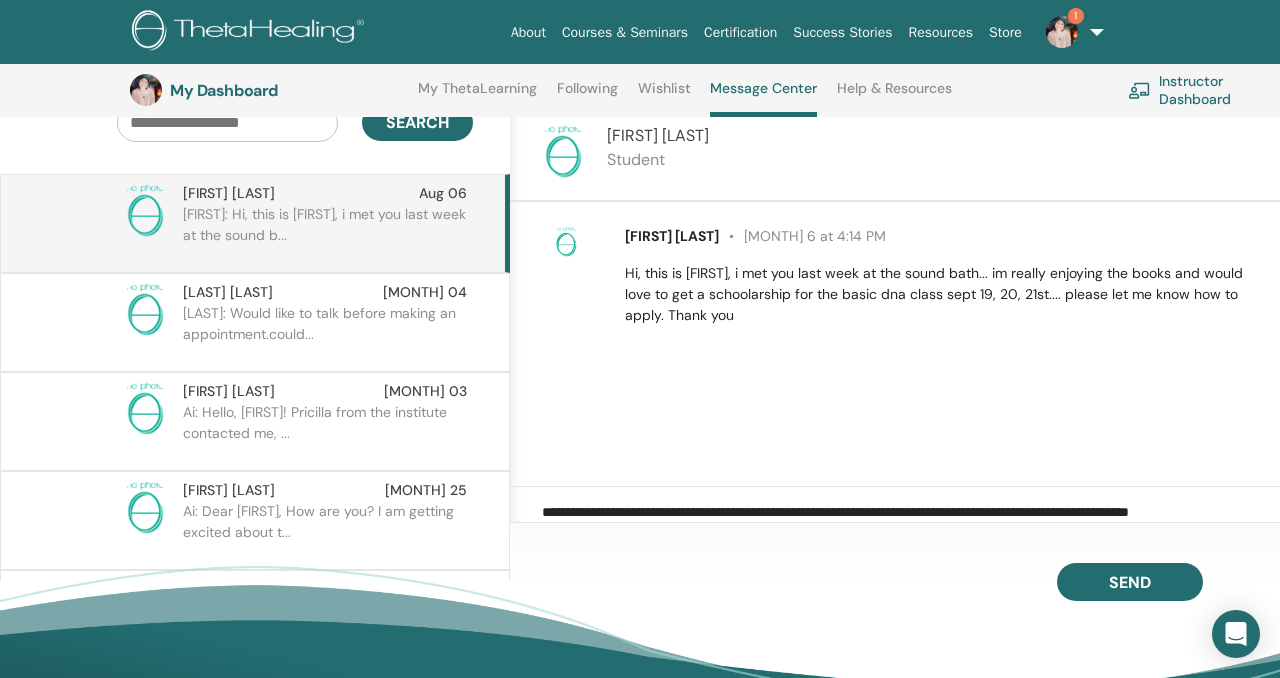 click on "**********" at bounding box center [911, 520] 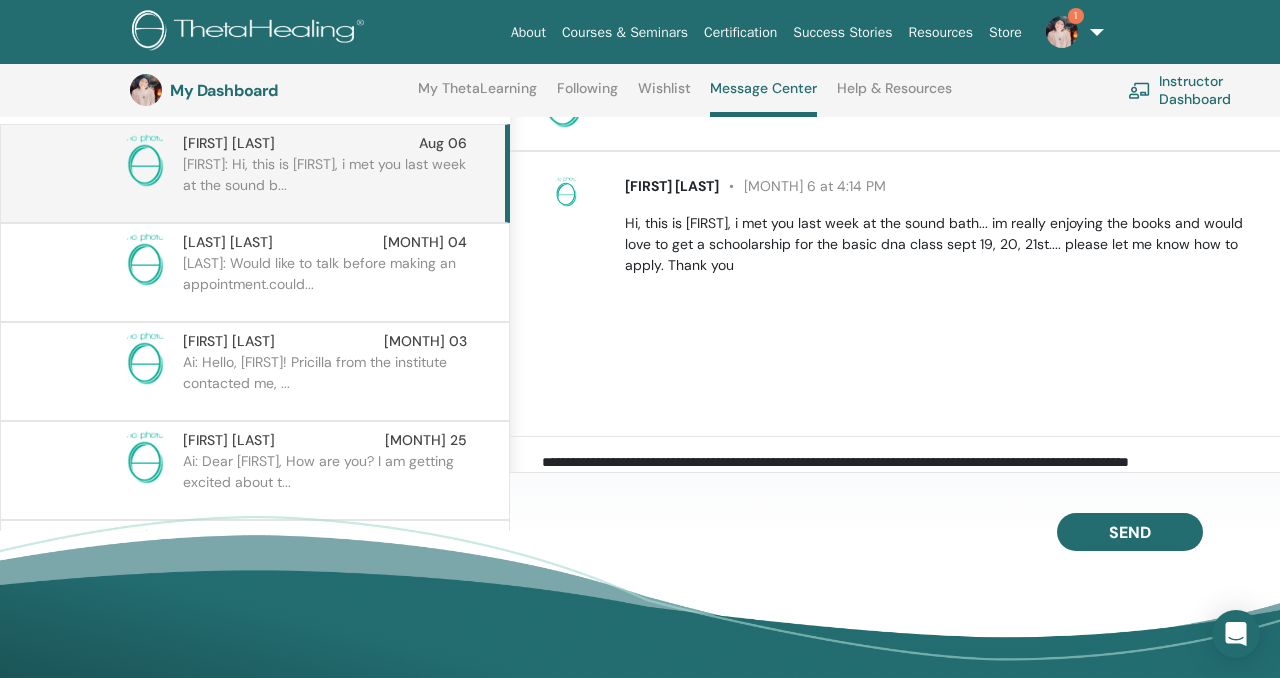 scroll, scrollTop: 263, scrollLeft: 0, axis: vertical 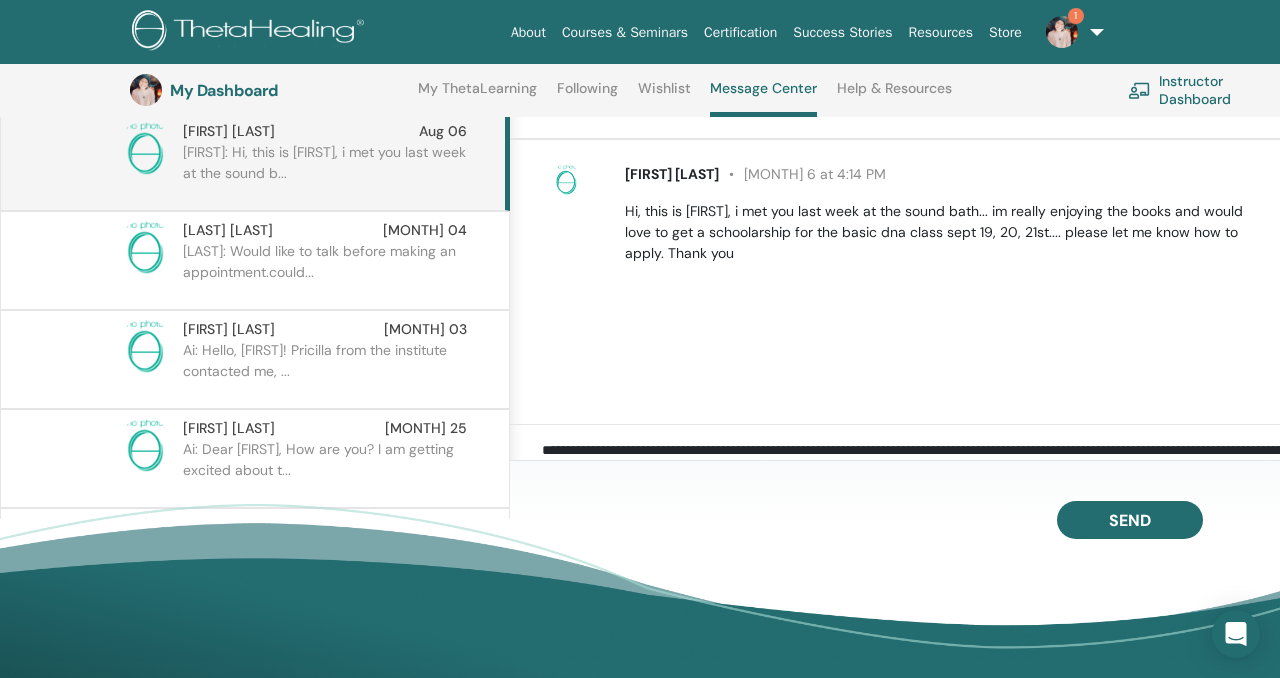 click on "**********" at bounding box center [911, 458] 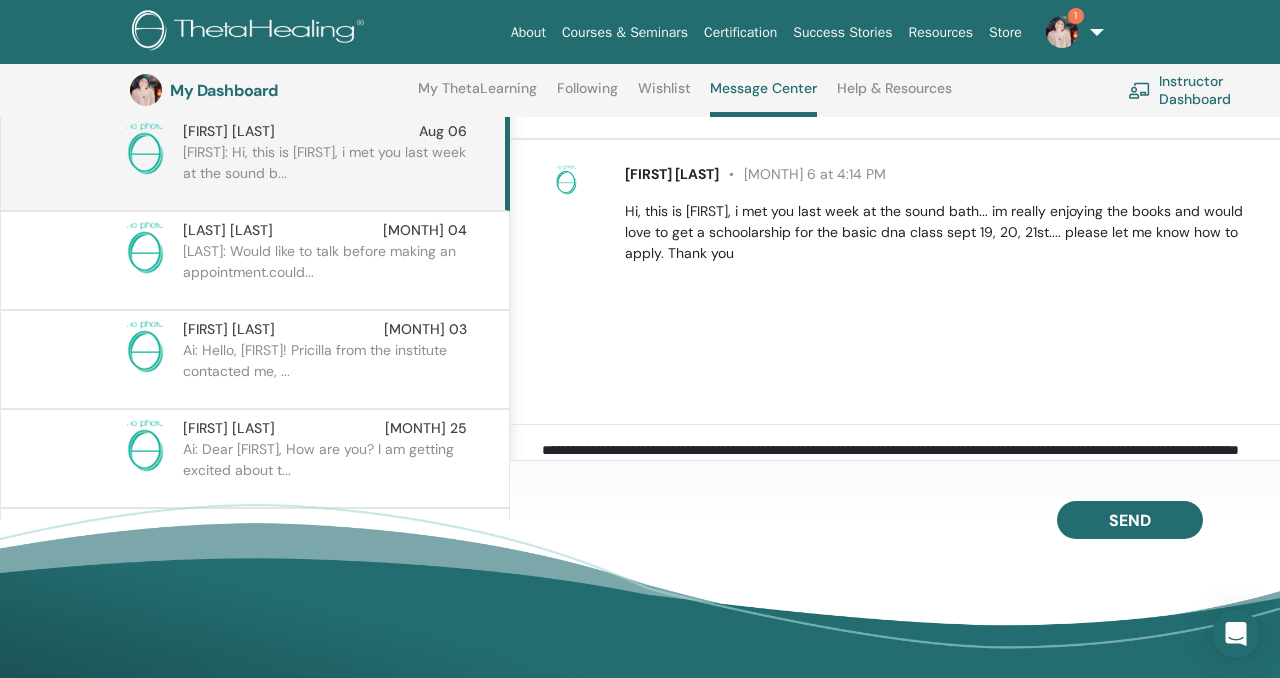 click on "**********" at bounding box center [911, 458] 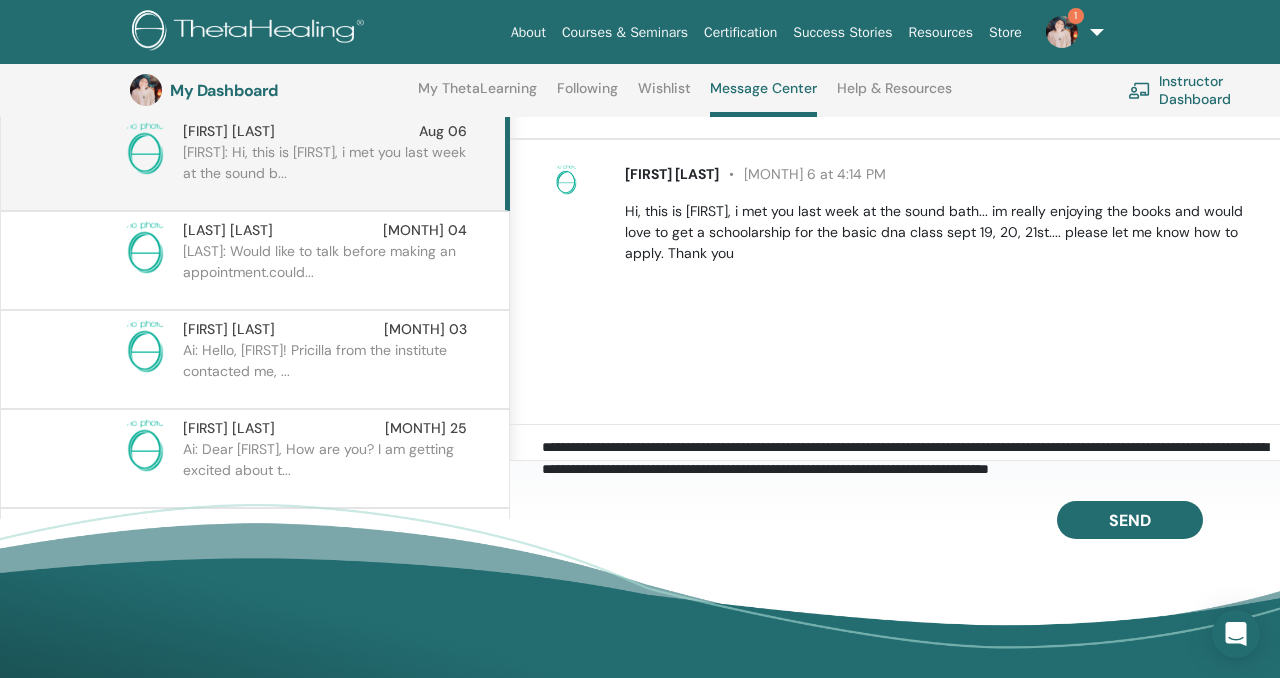 scroll, scrollTop: 25, scrollLeft: 0, axis: vertical 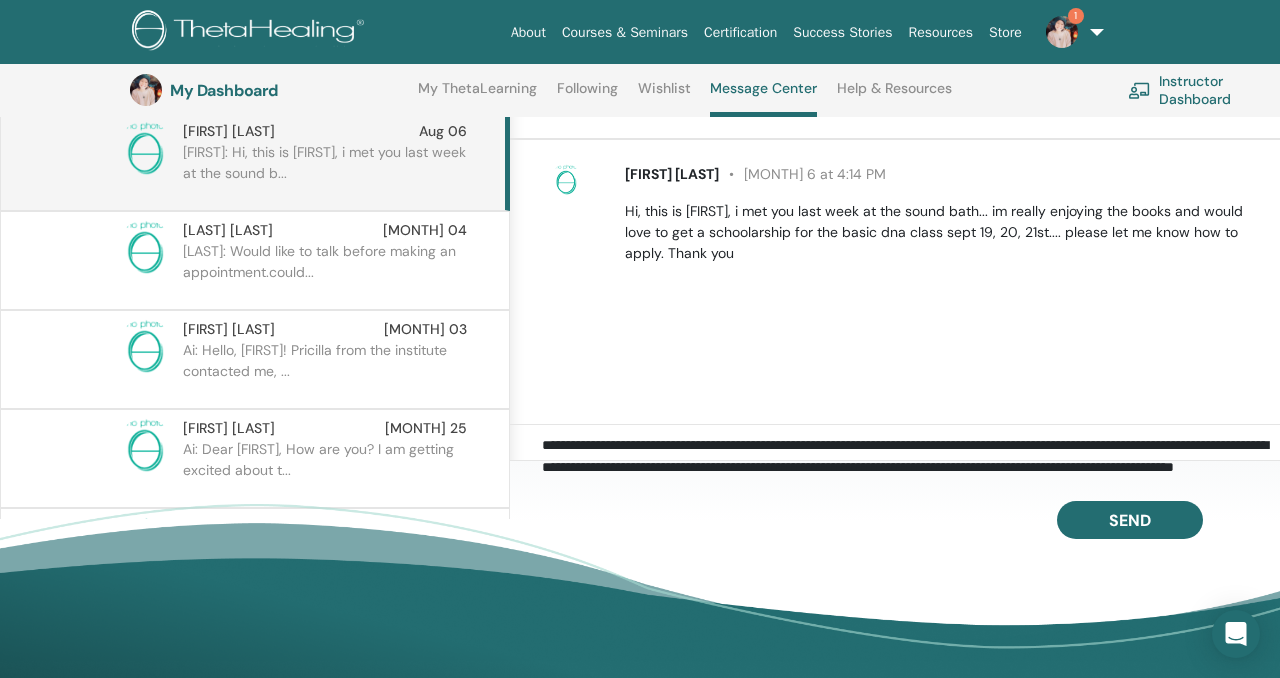 click on "**********" at bounding box center [911, 458] 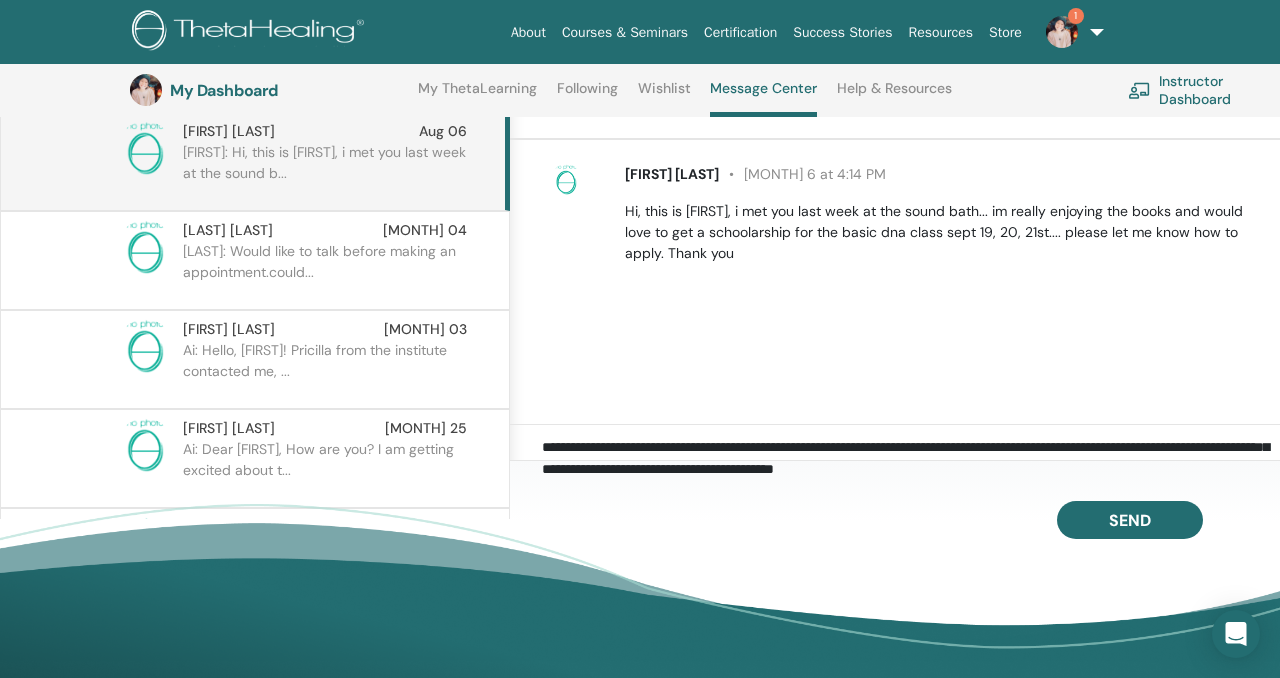 click on "**********" at bounding box center [911, 458] 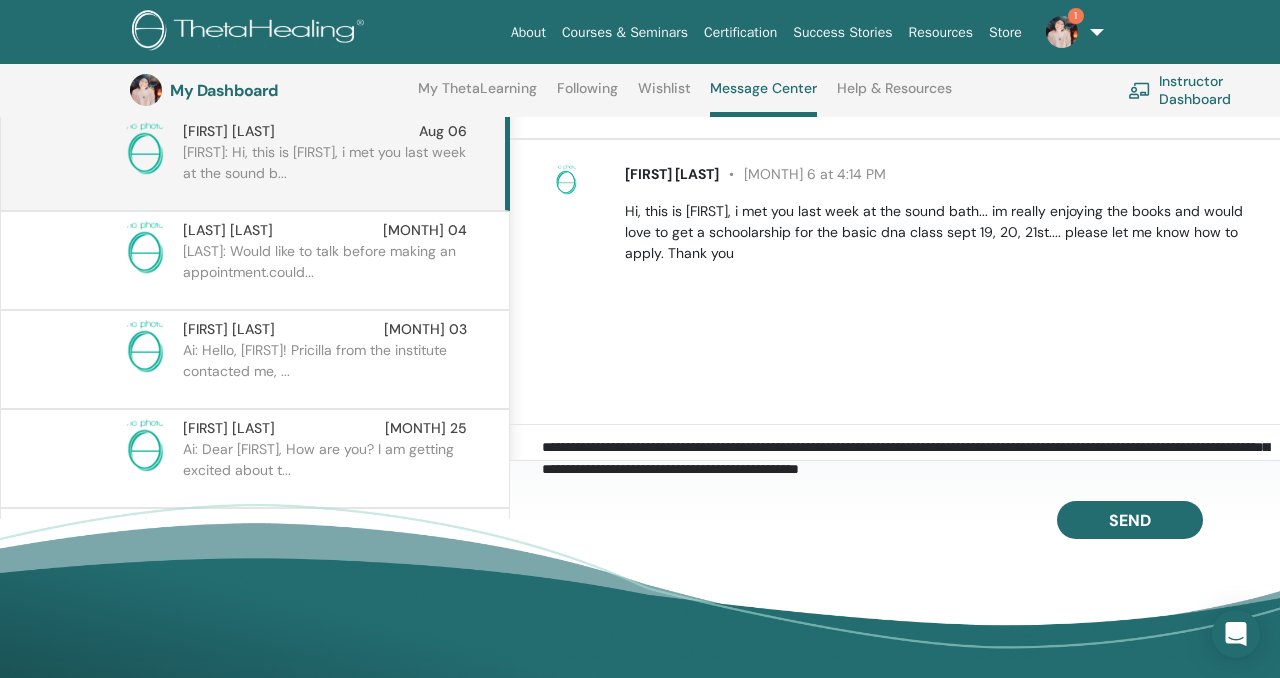 click on "**********" at bounding box center (911, 458) 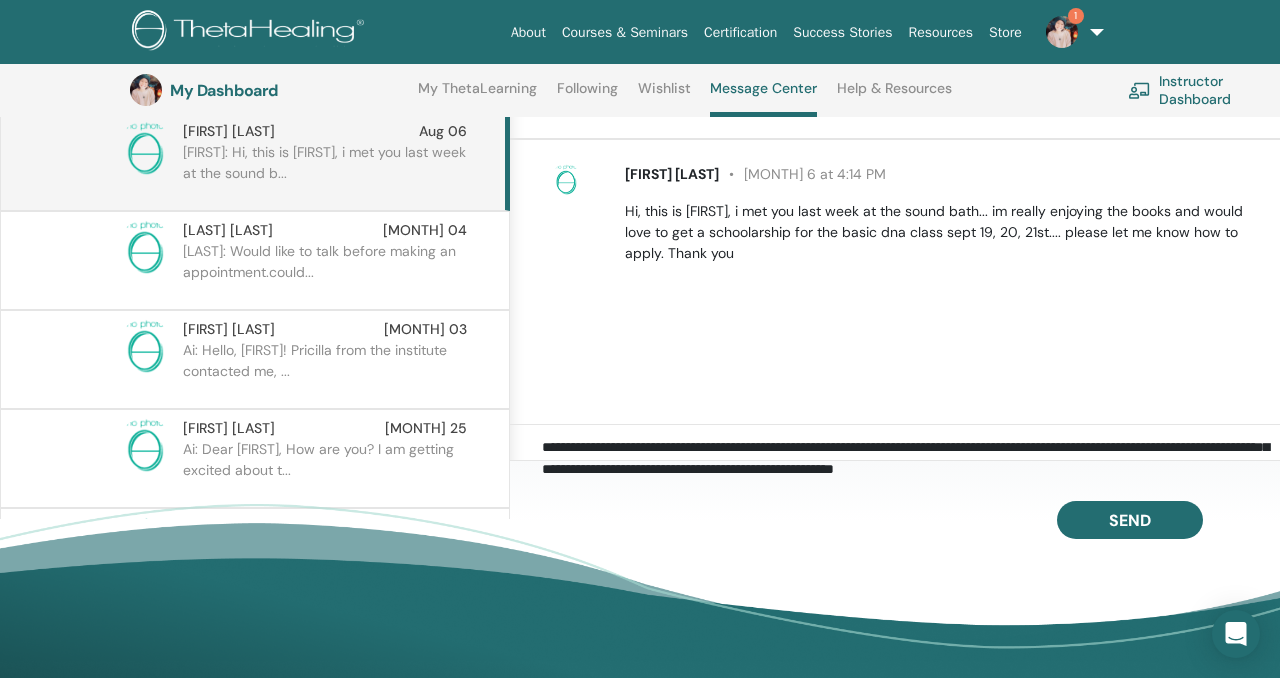 scroll, scrollTop: 47, scrollLeft: 0, axis: vertical 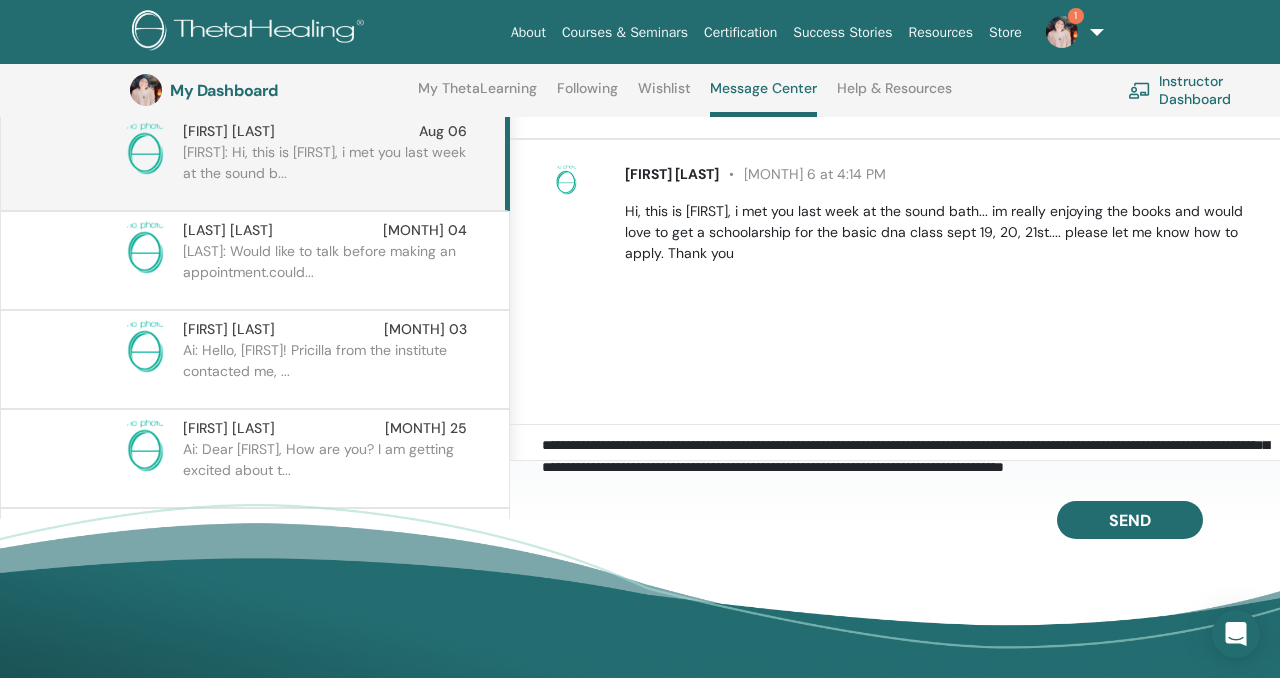 click on "**********" at bounding box center (911, 458) 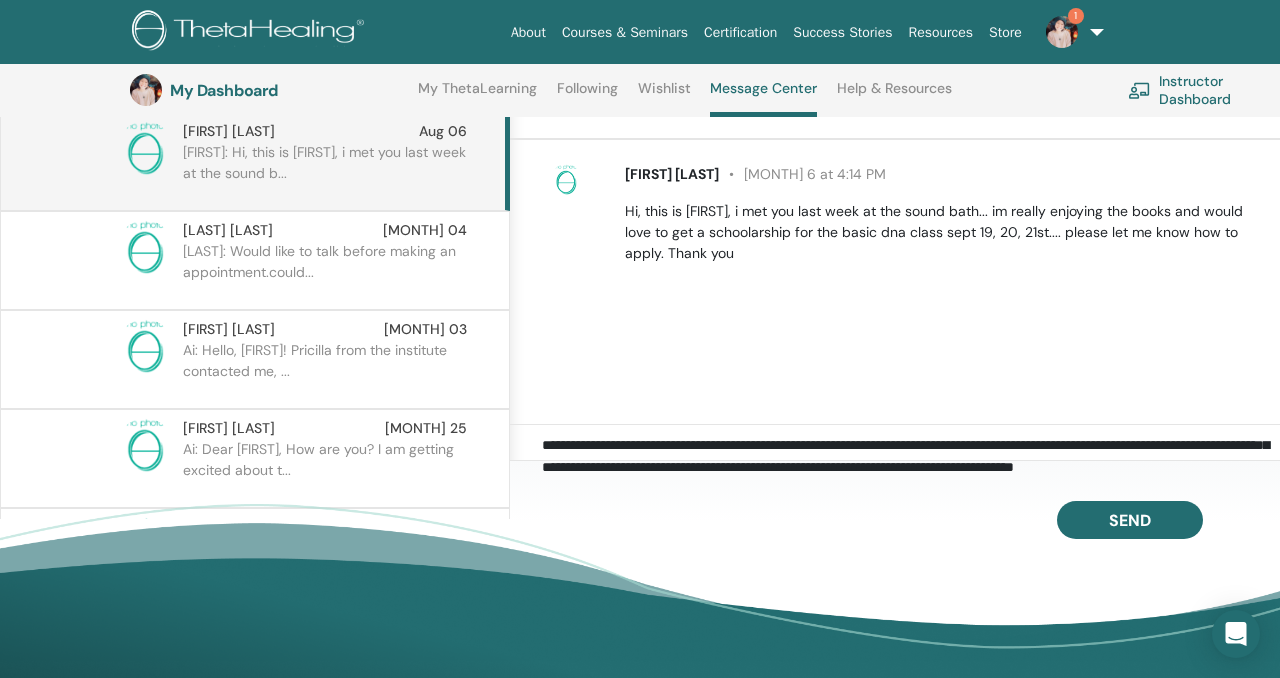 click on "**********" at bounding box center [911, 458] 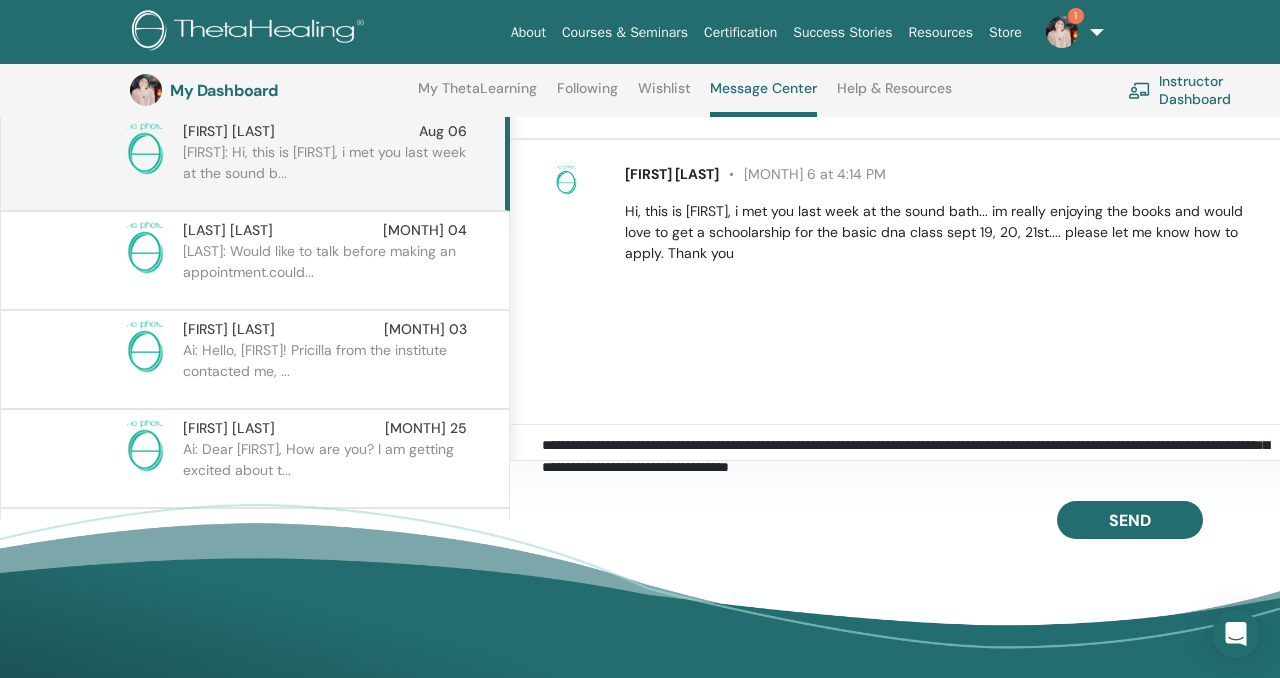 scroll, scrollTop: 92, scrollLeft: 0, axis: vertical 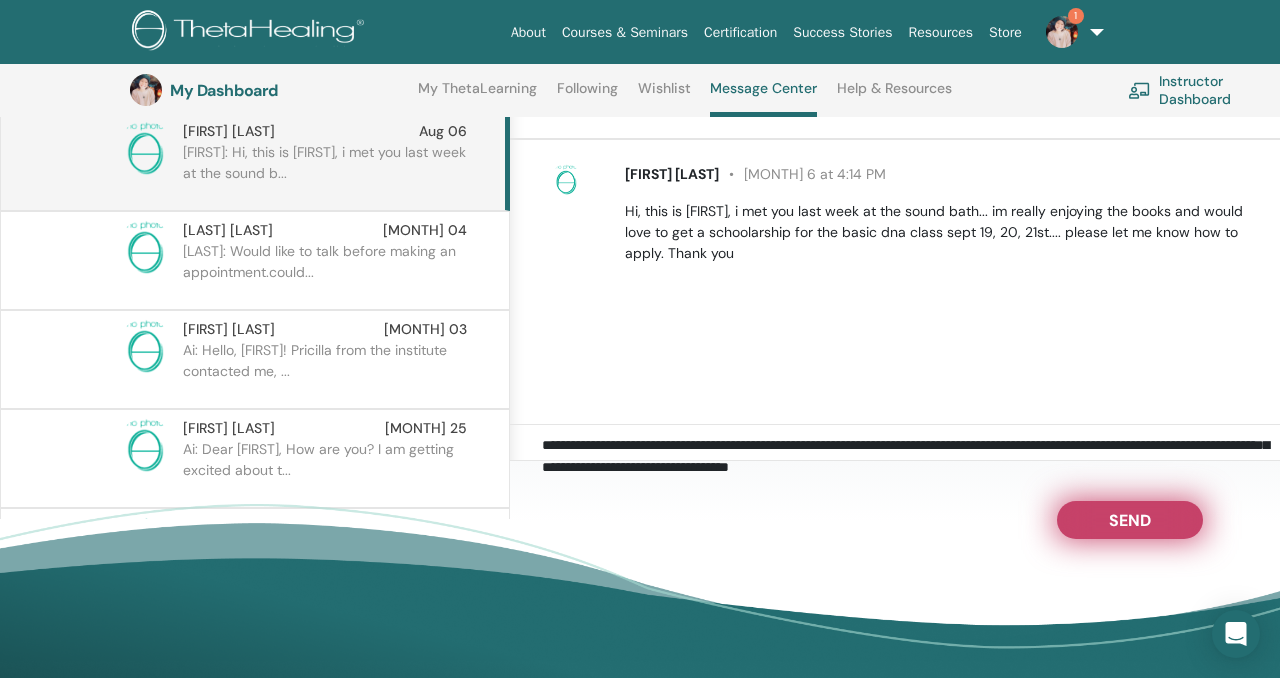 type on "**********" 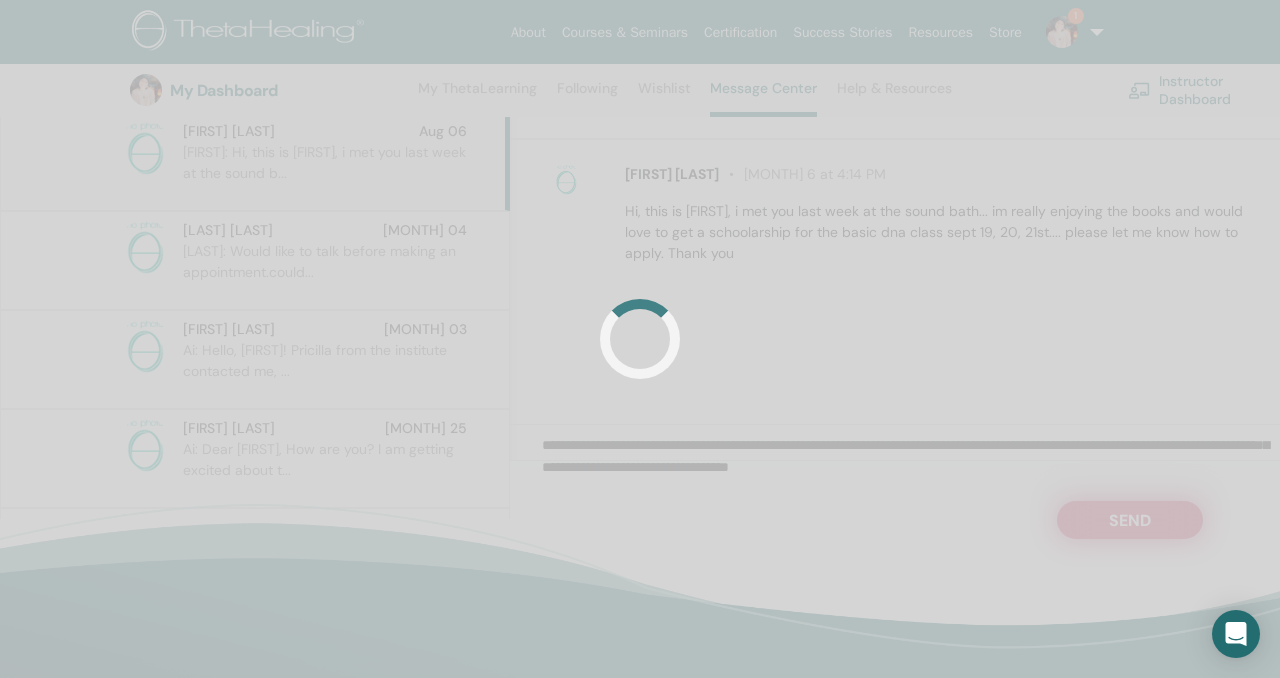 scroll, scrollTop: 0, scrollLeft: 0, axis: both 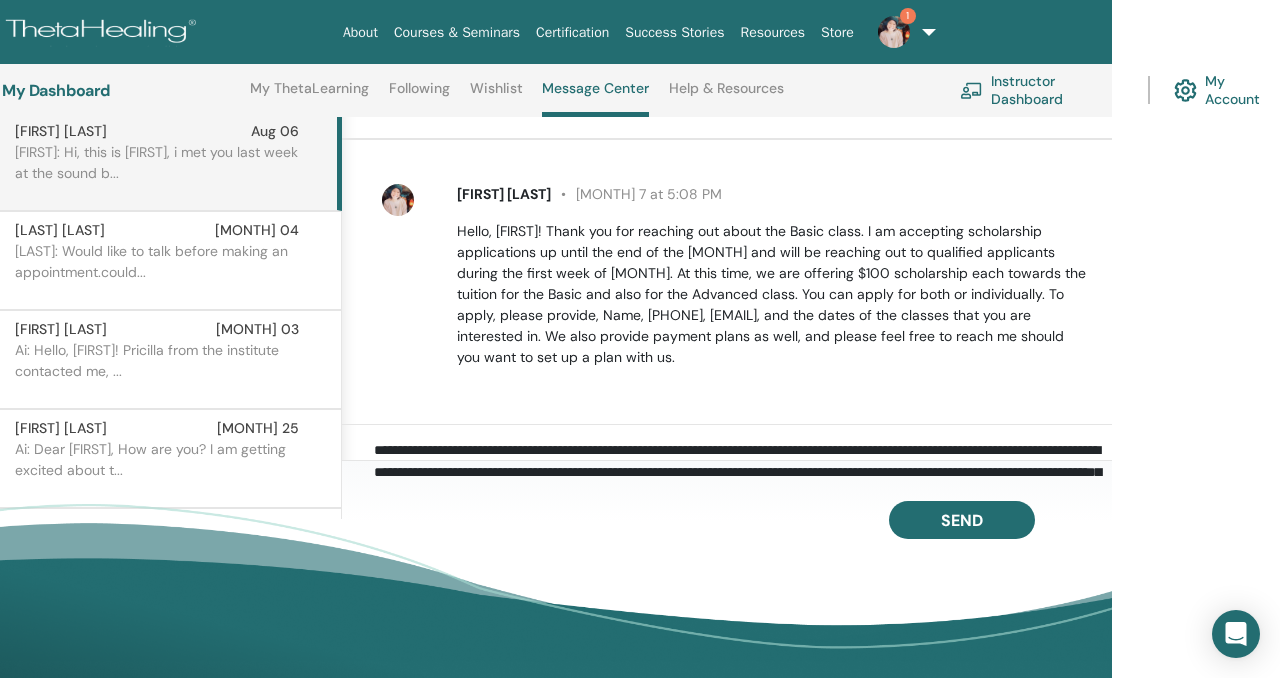 click at bounding box center (894, 32) 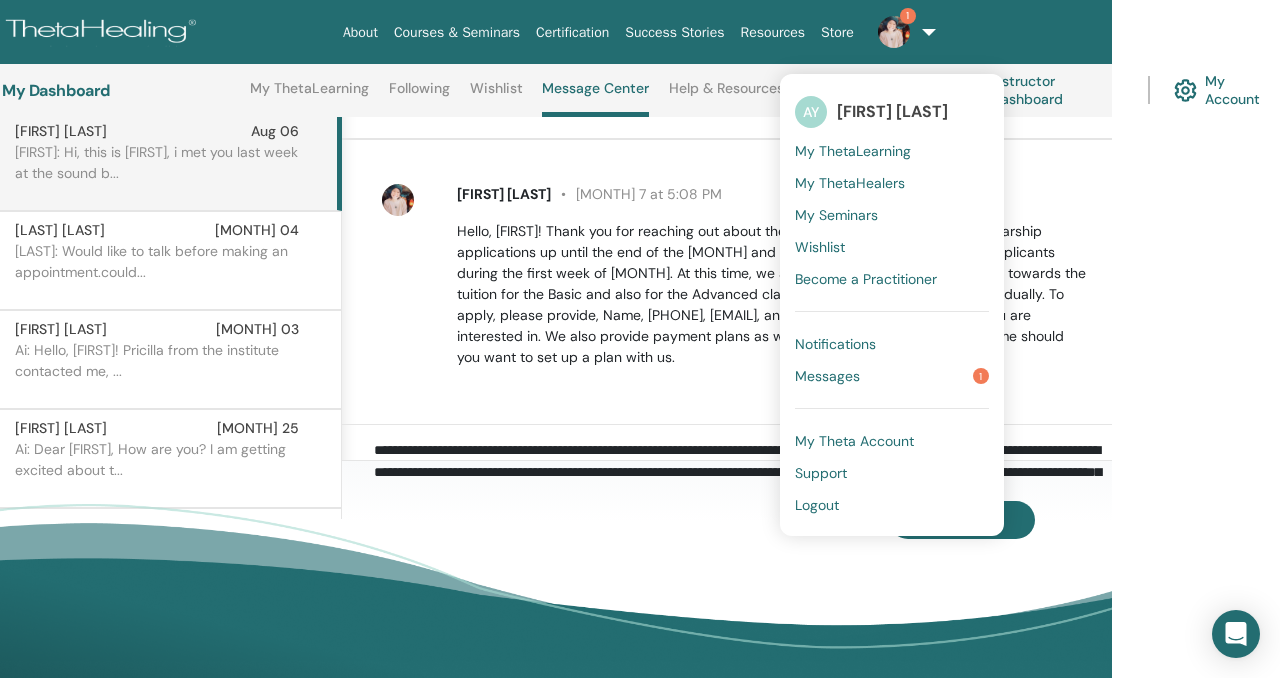 click on "Messages" at bounding box center (827, 376) 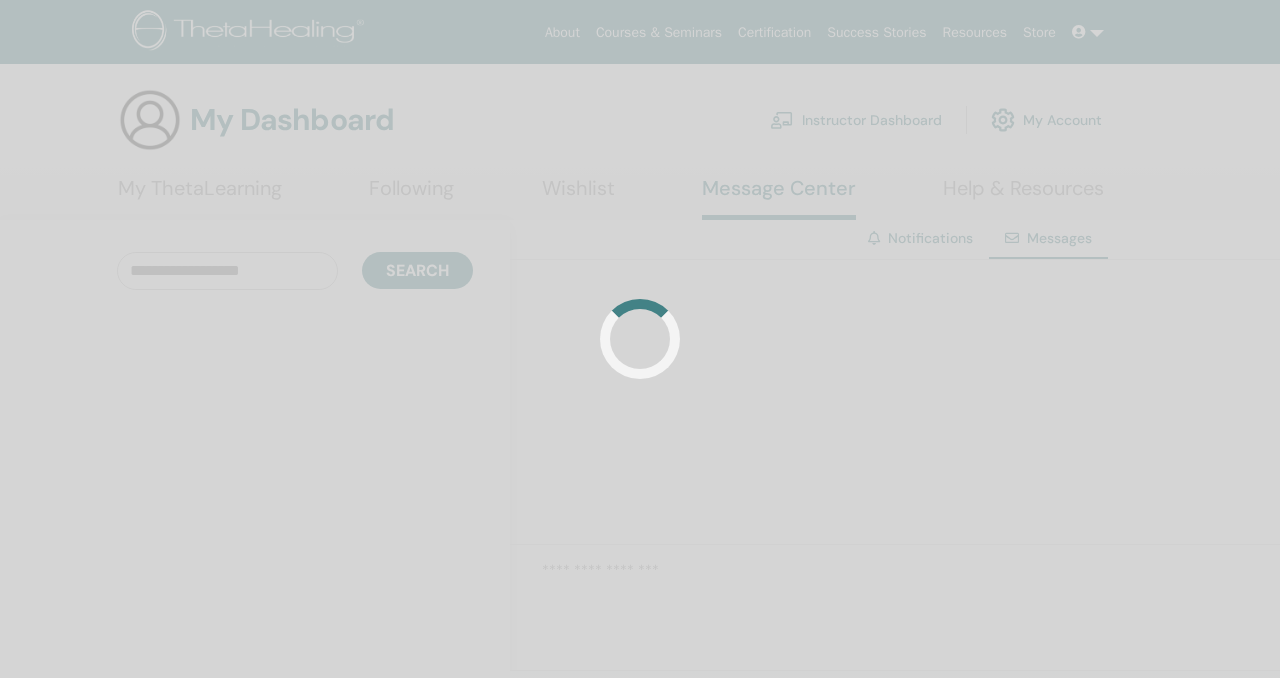 scroll, scrollTop: 0, scrollLeft: 0, axis: both 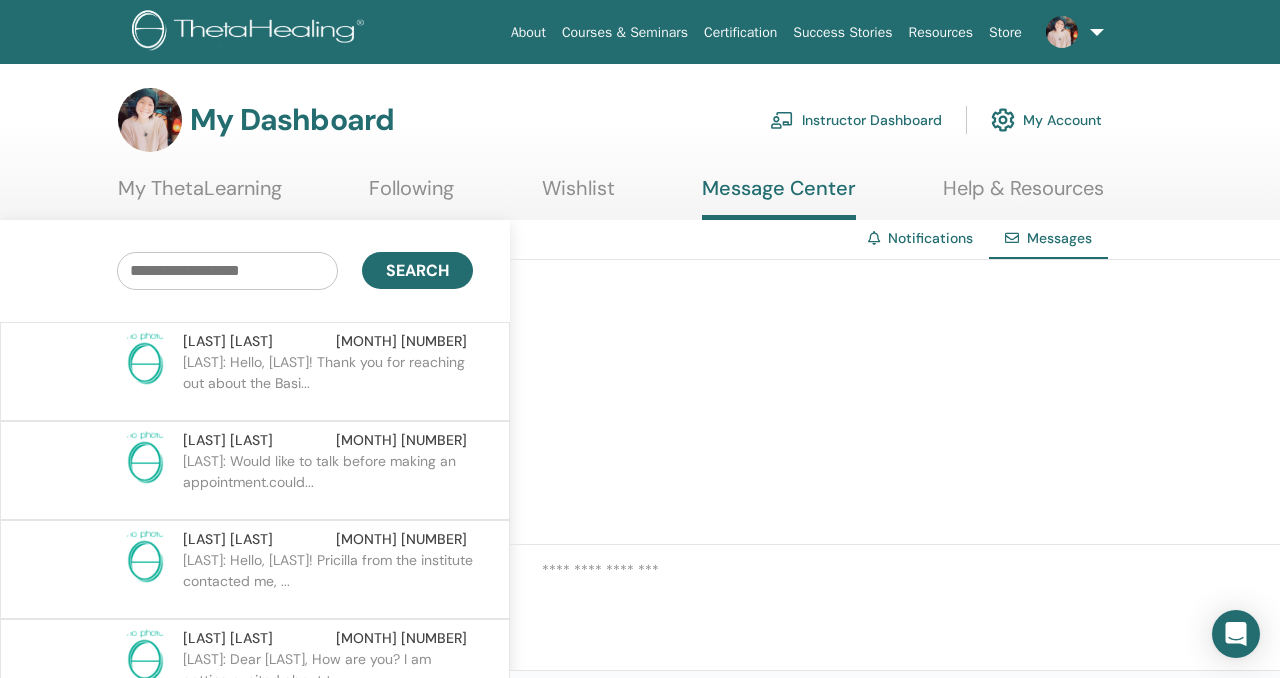 click on "[LAST]: Would like to talk before making an appointment.could..." at bounding box center (328, 481) 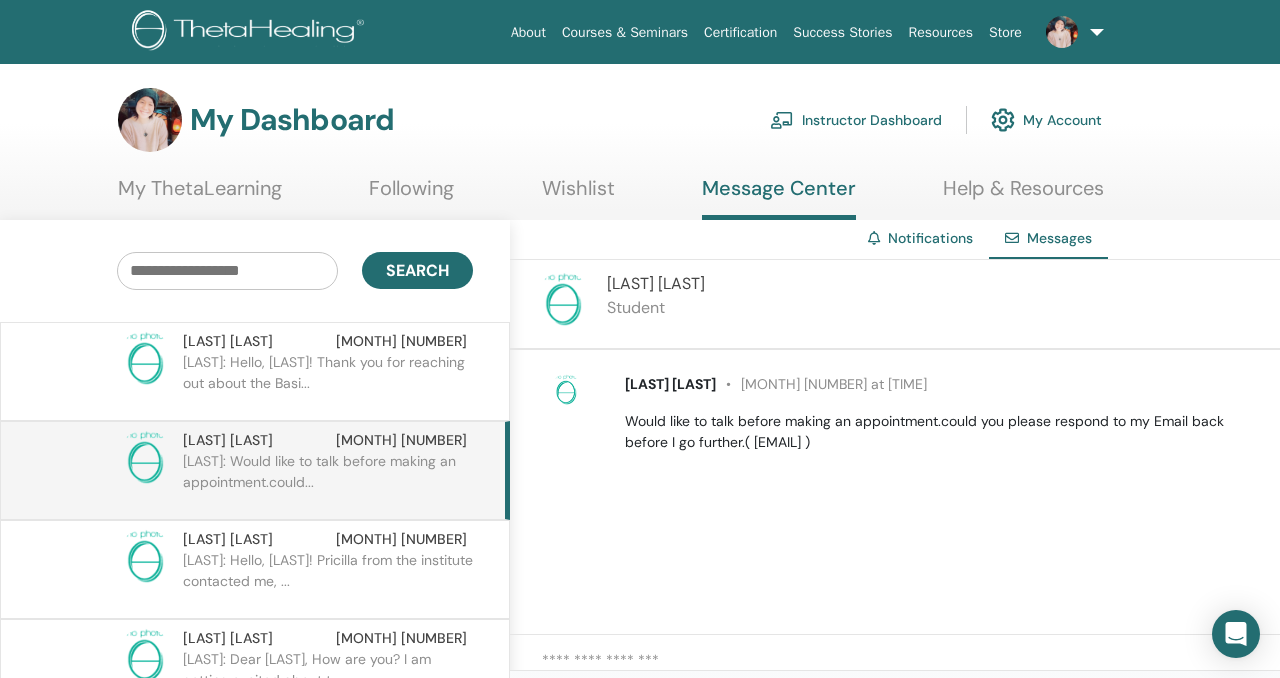 click on "[LAST]: Hello, [LAST]! Pricilla from the institute contacted me, ..." at bounding box center [328, 580] 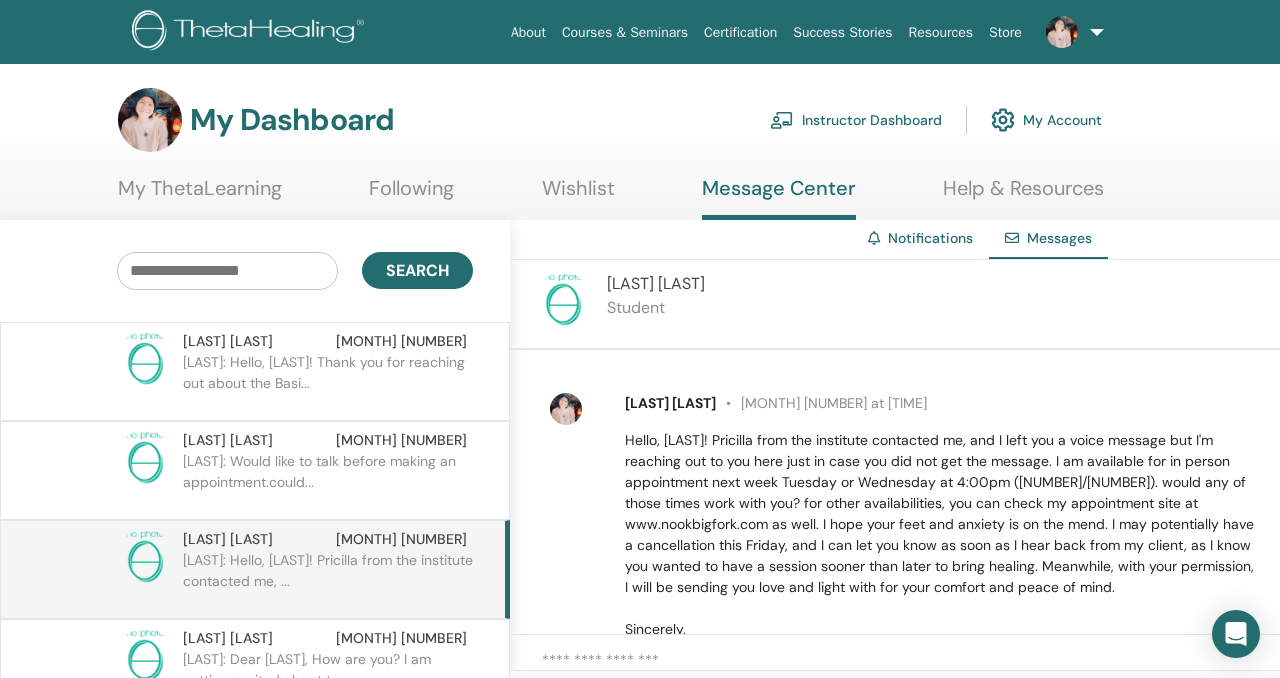 scroll, scrollTop: 325, scrollLeft: 0, axis: vertical 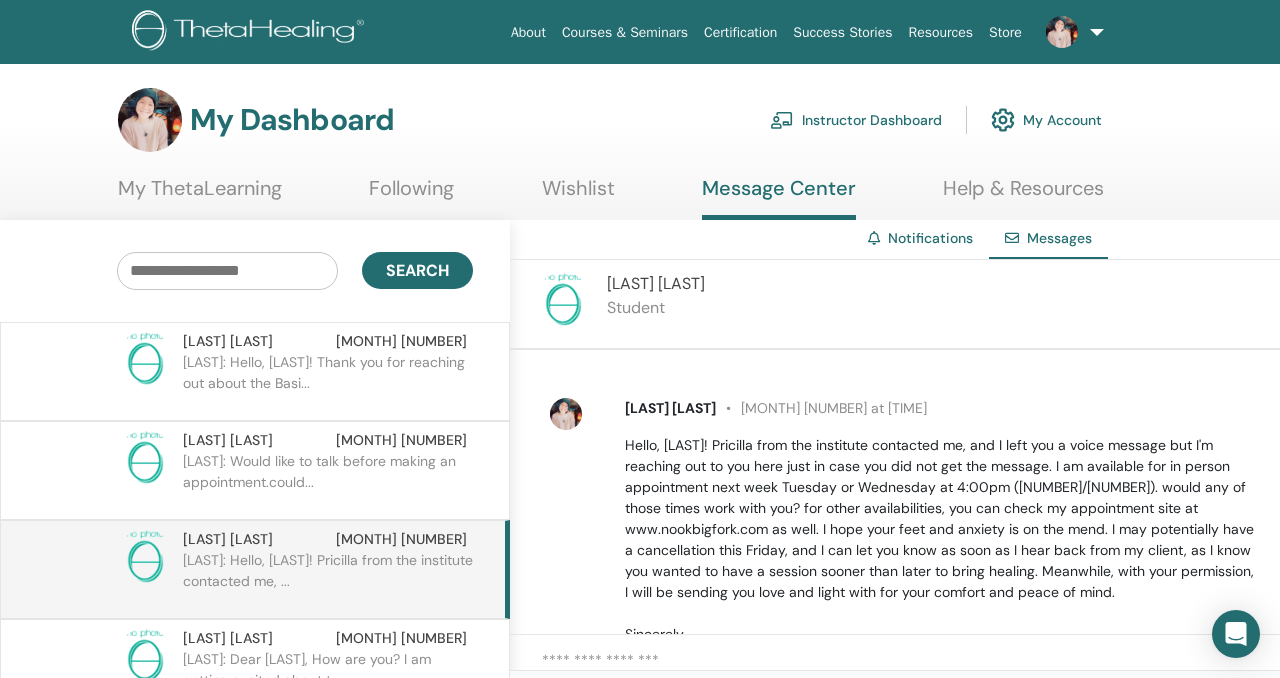 click on "[LAST]: Hello, [LAST]! Thank you for reaching out about the Basi..." at bounding box center [328, 382] 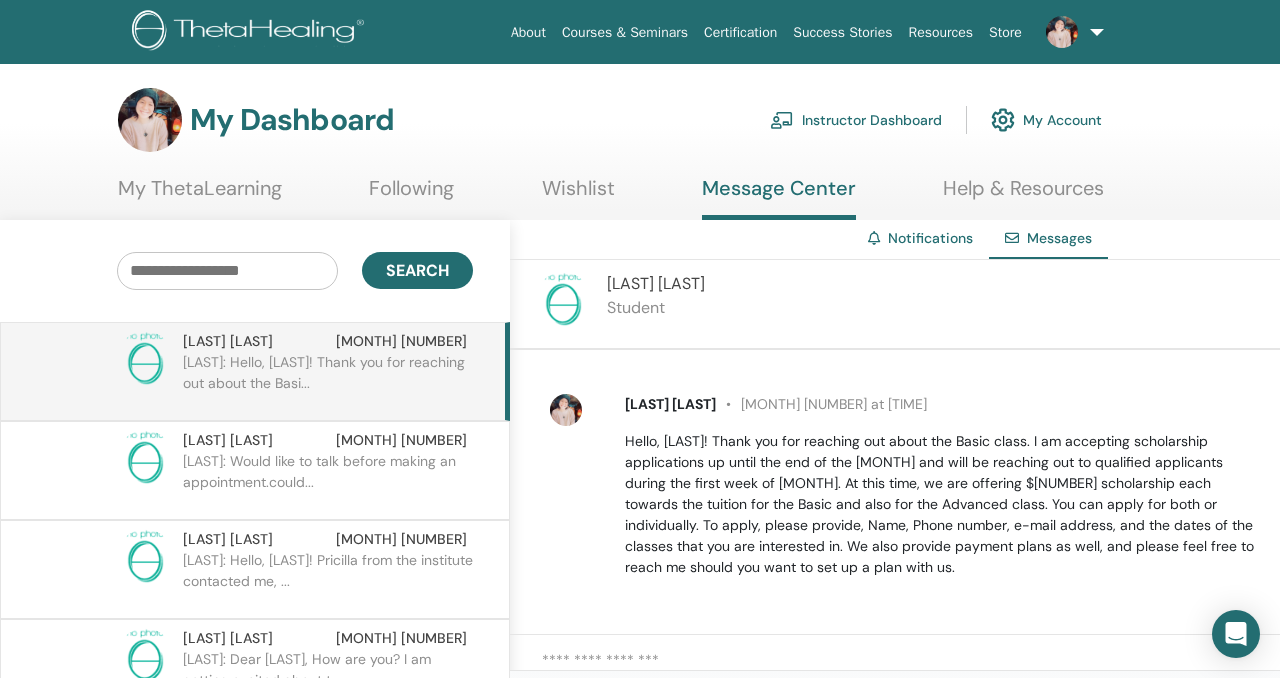 scroll, scrollTop: 144, scrollLeft: 0, axis: vertical 